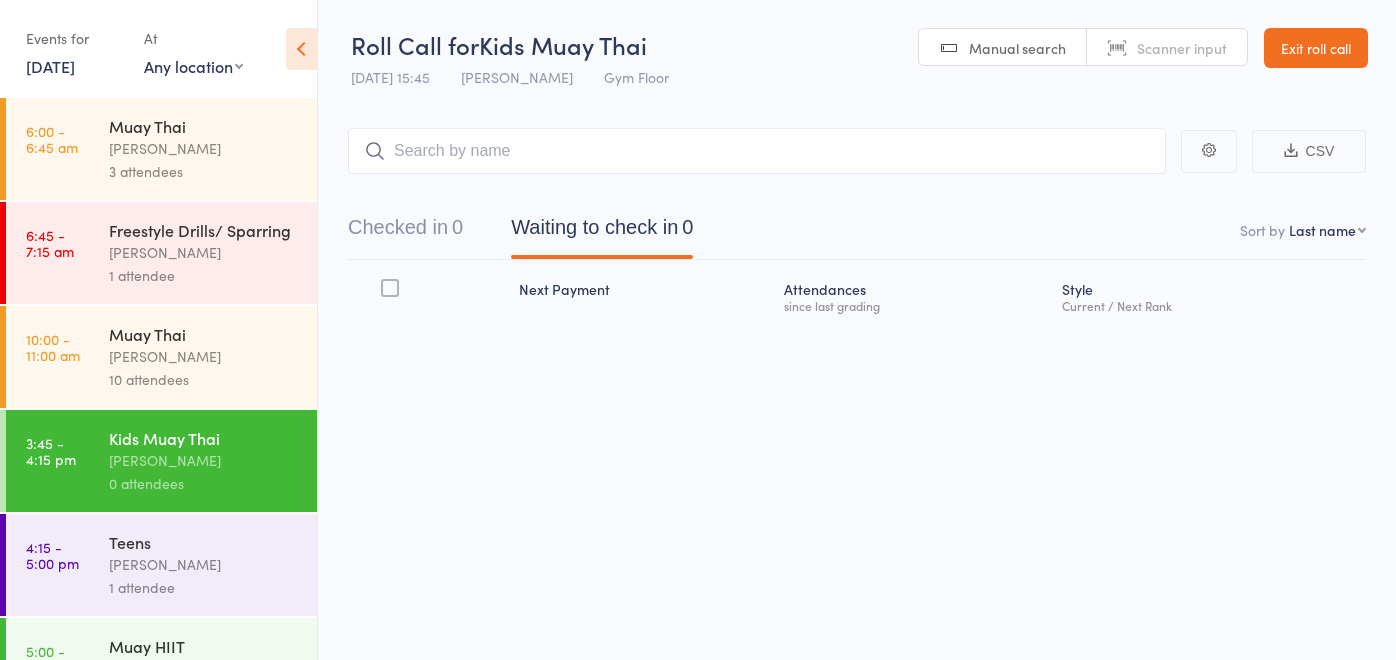 scroll, scrollTop: 0, scrollLeft: 0, axis: both 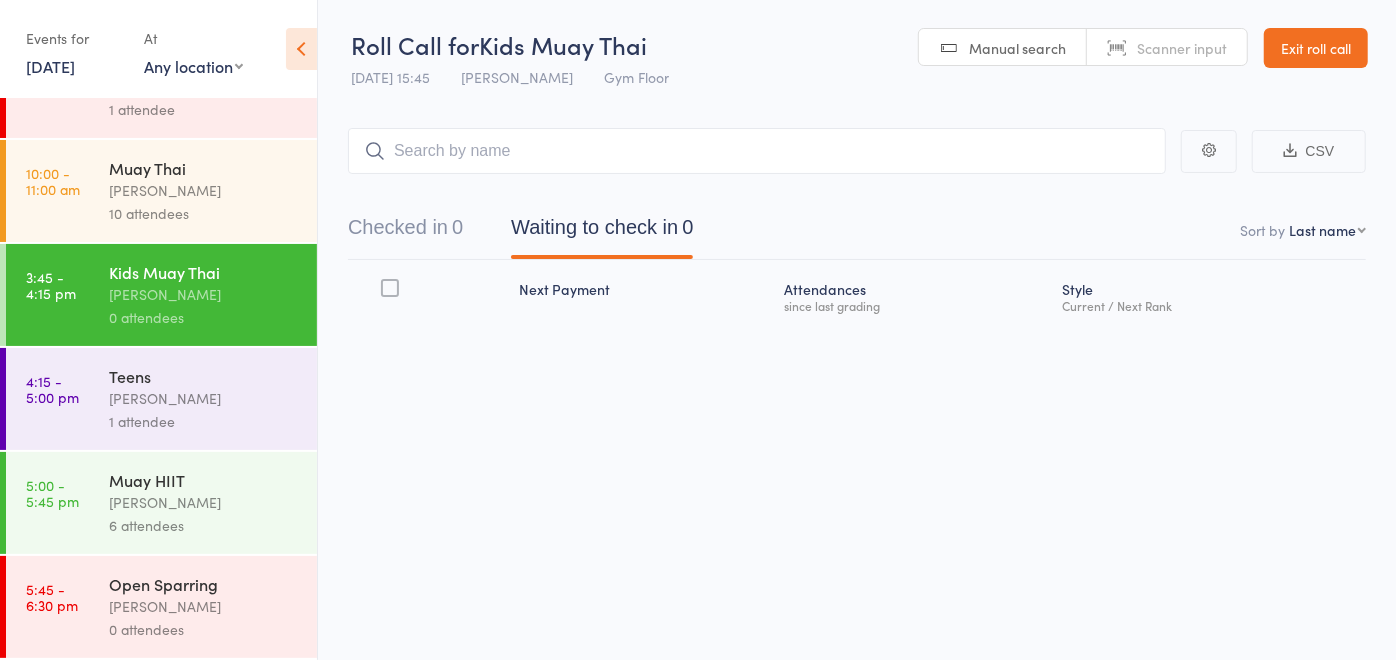 click on "Open Sparring" at bounding box center (204, 584) 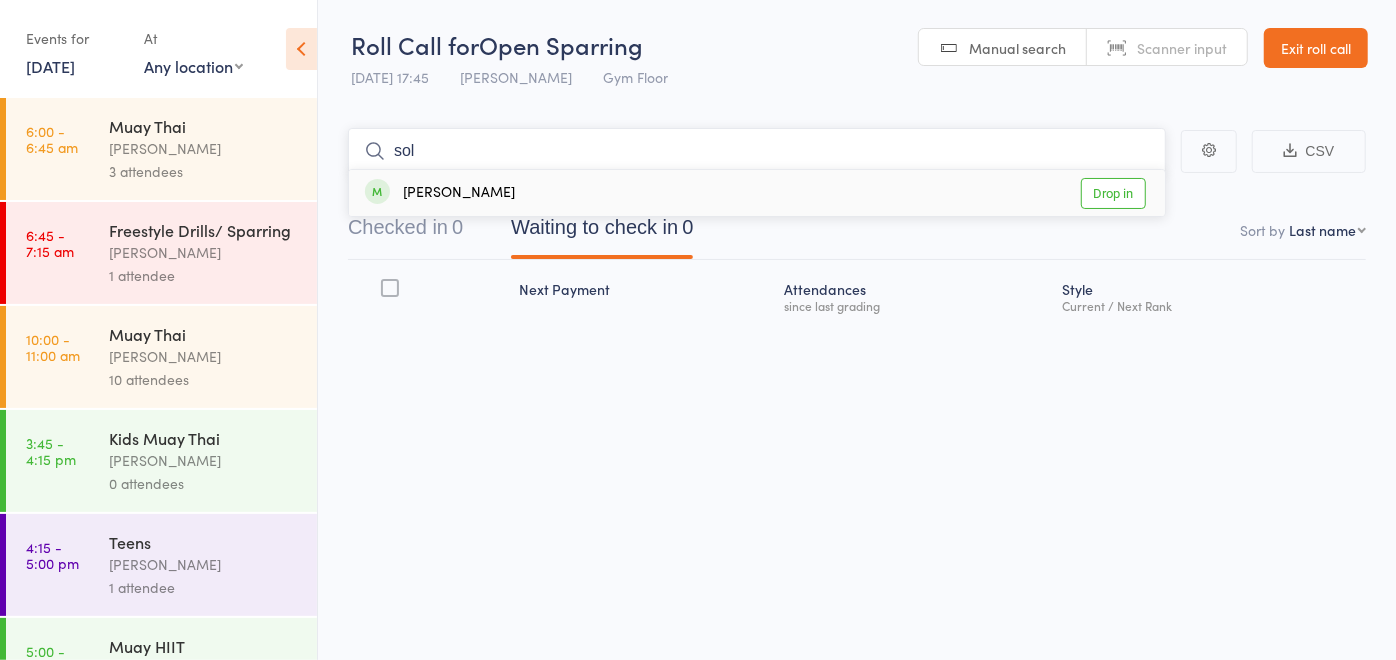 type on "sol" 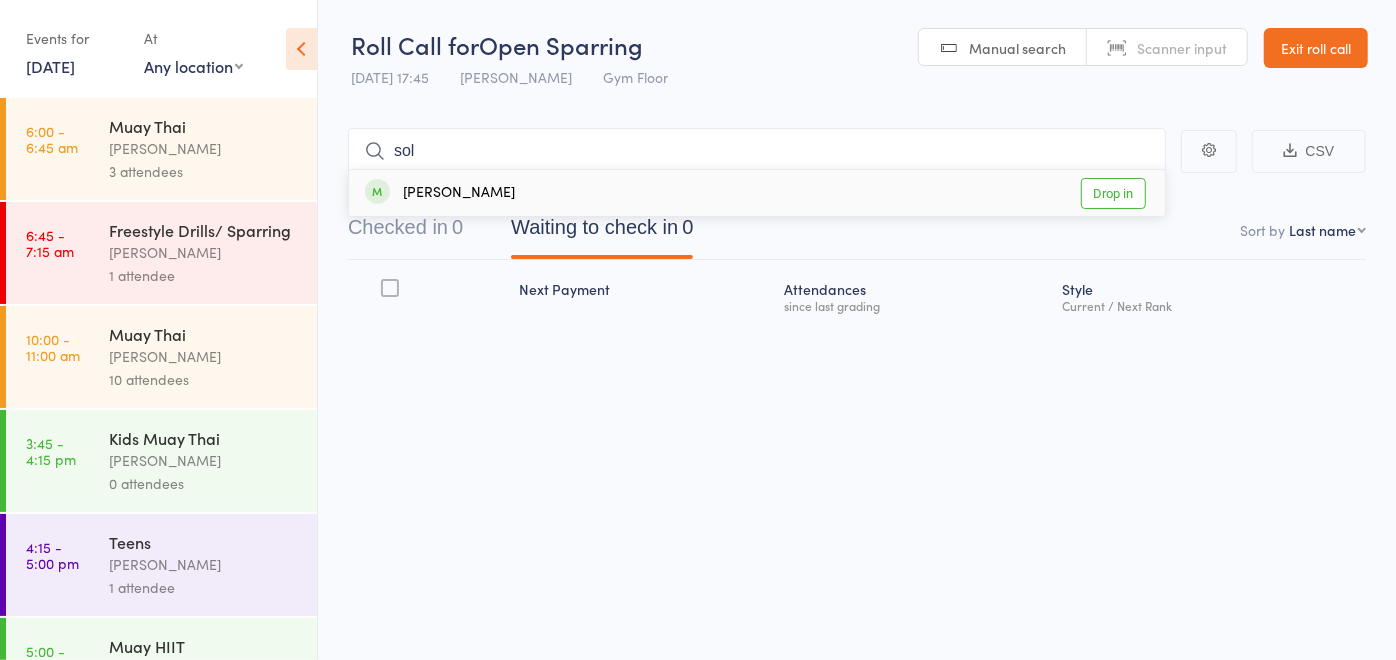 click on "Sol Psaila Drop in" at bounding box center [757, 193] 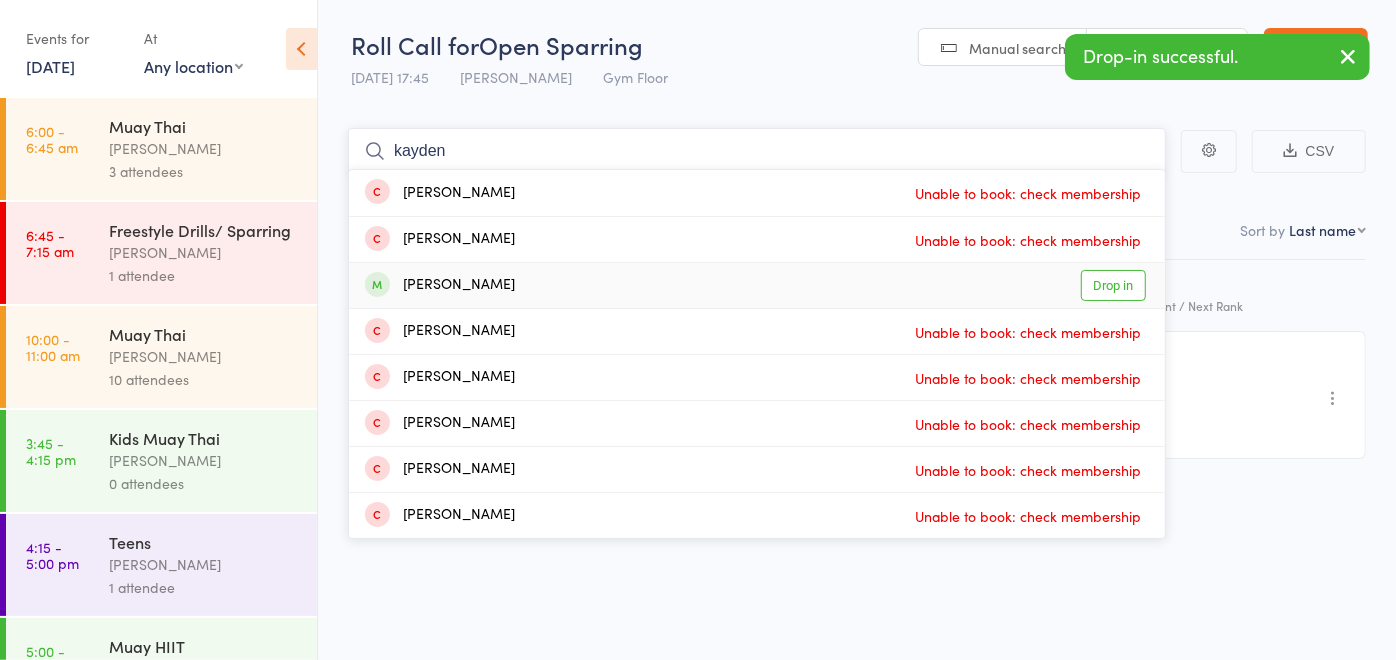 type on "kayden" 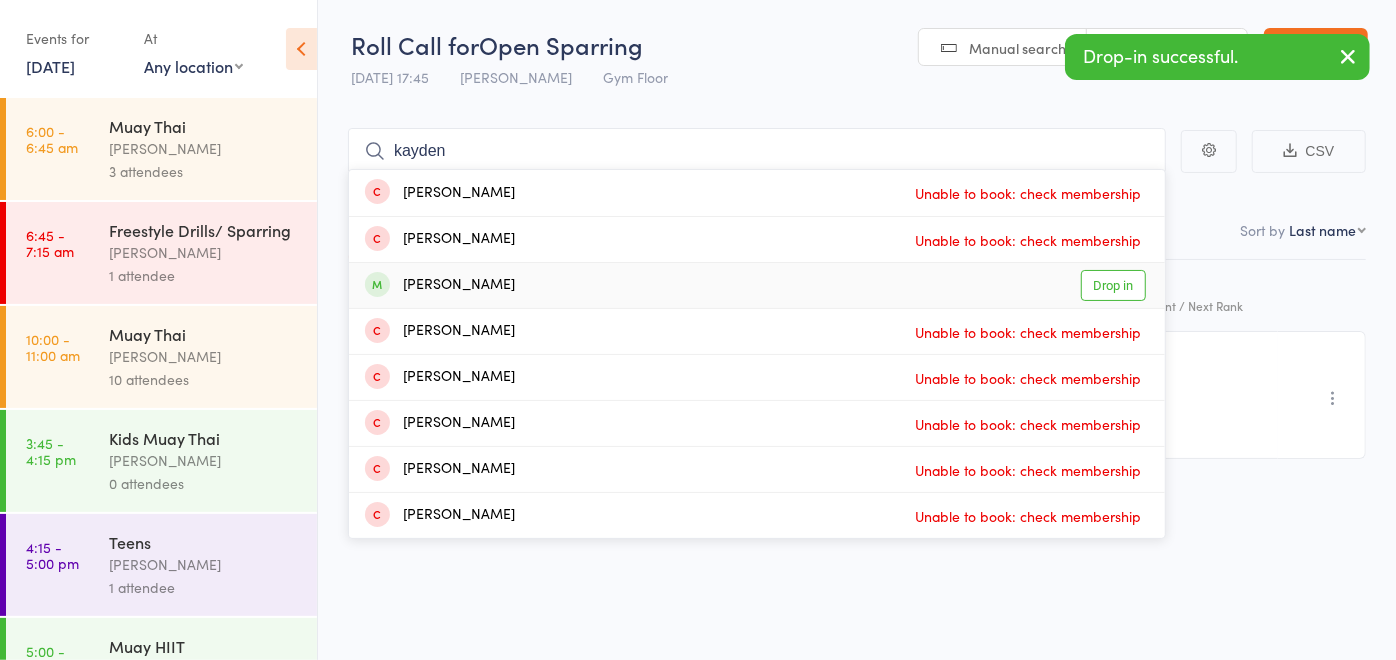 click on "Kaden Danyliuk Drop in" at bounding box center (757, 285) 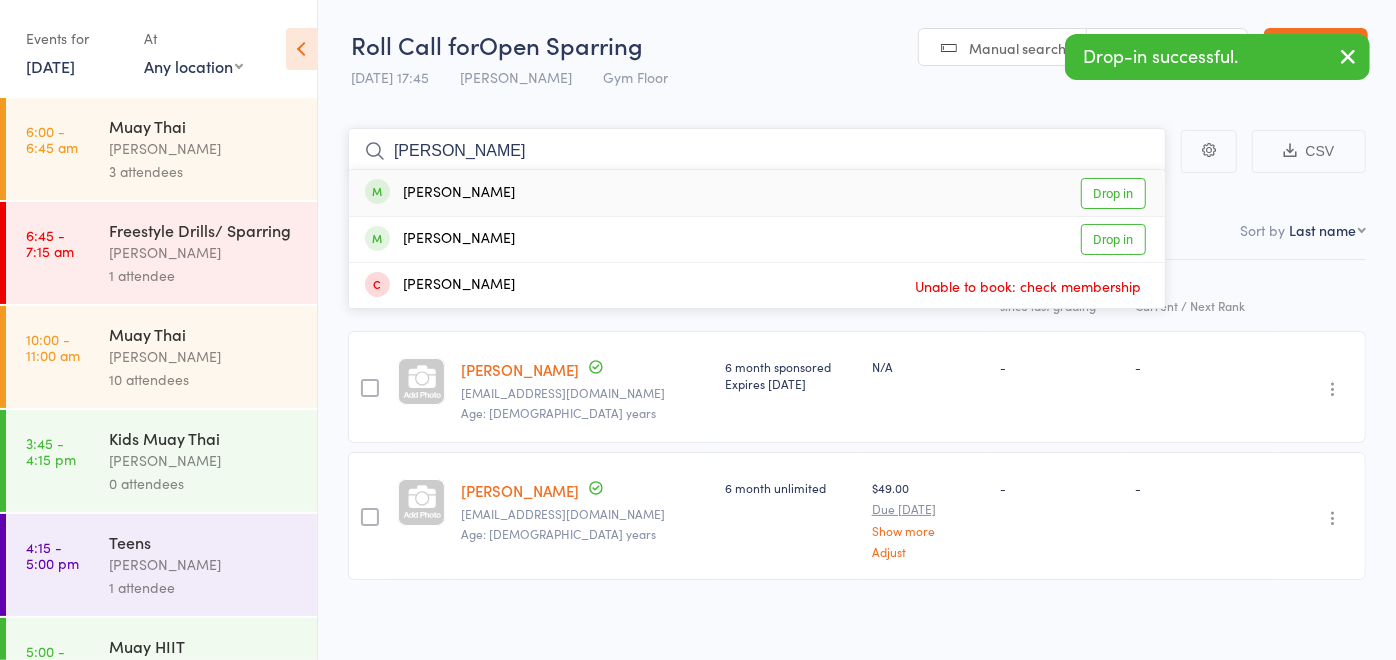 type on "kalil" 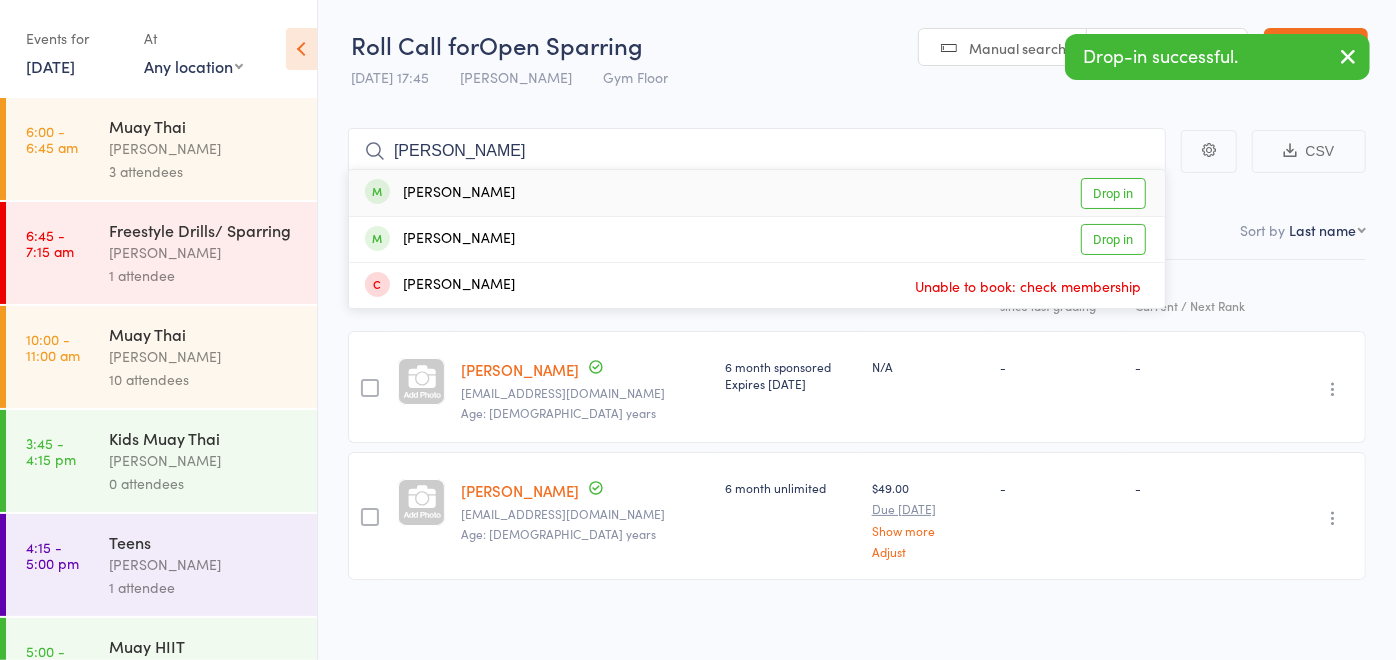 click on "Kalila Zylstra Drop in" at bounding box center (757, 193) 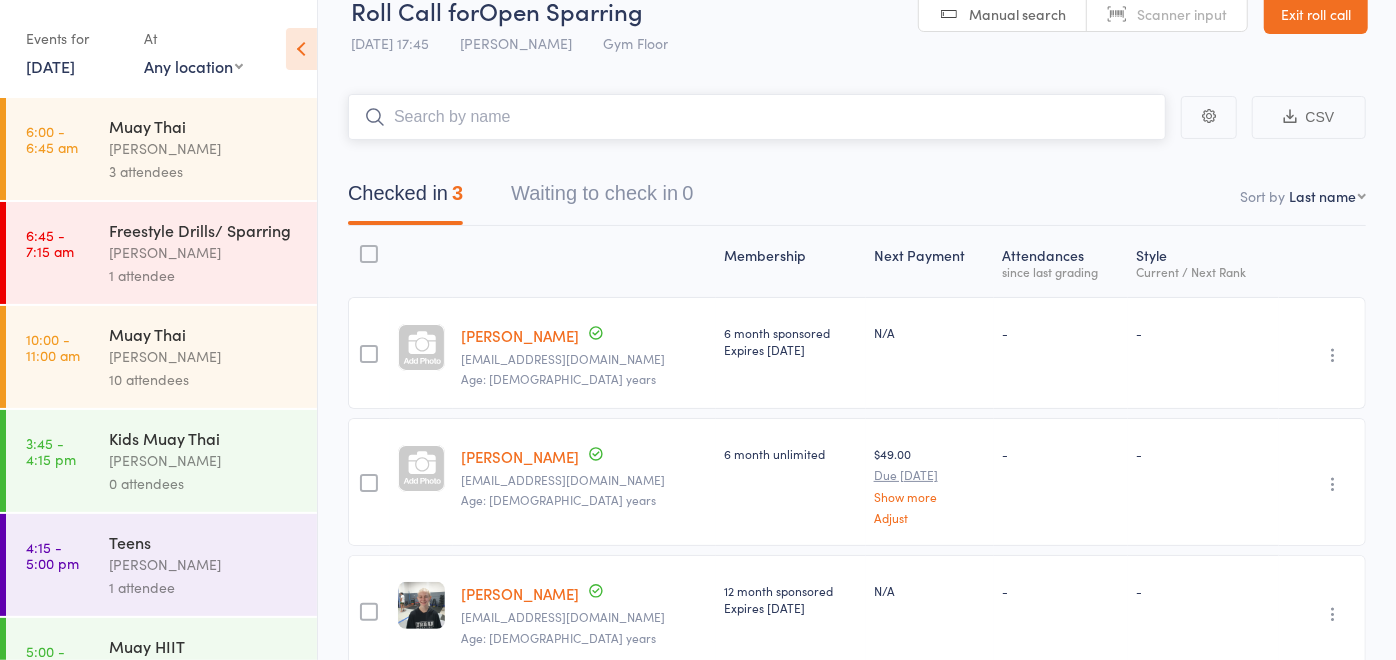 scroll, scrollTop: 0, scrollLeft: 0, axis: both 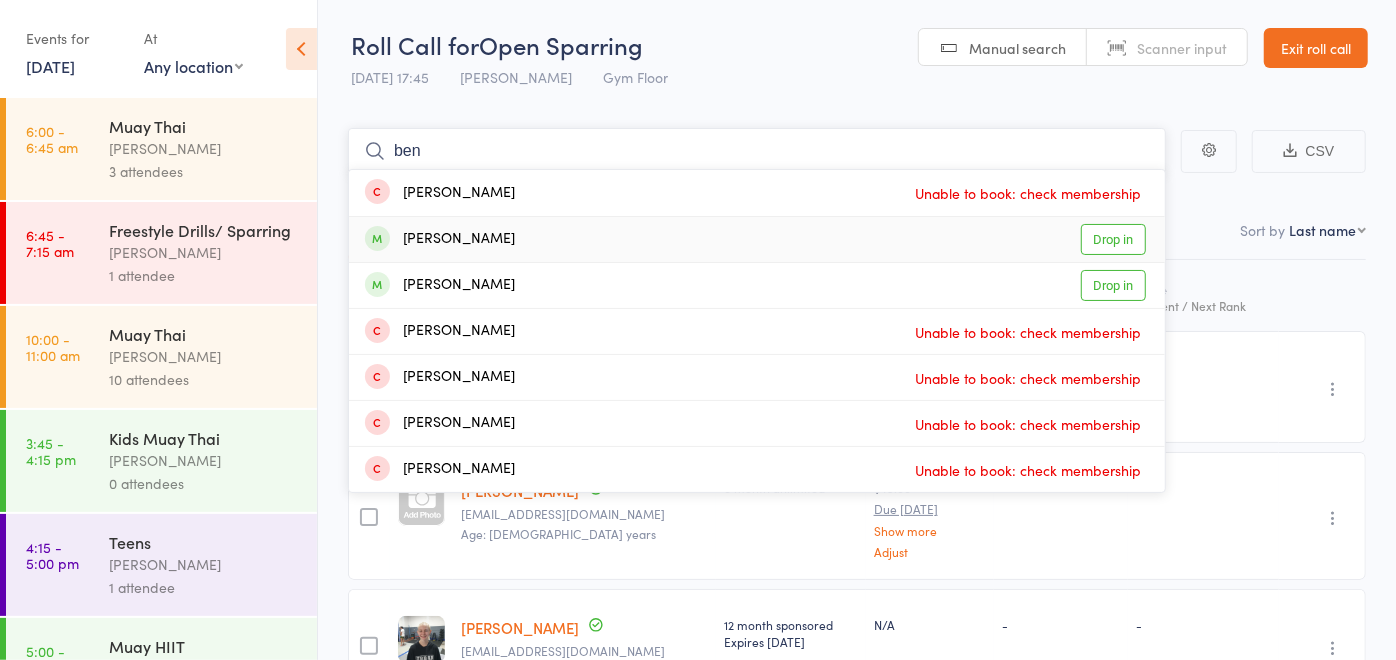 type on "ben" 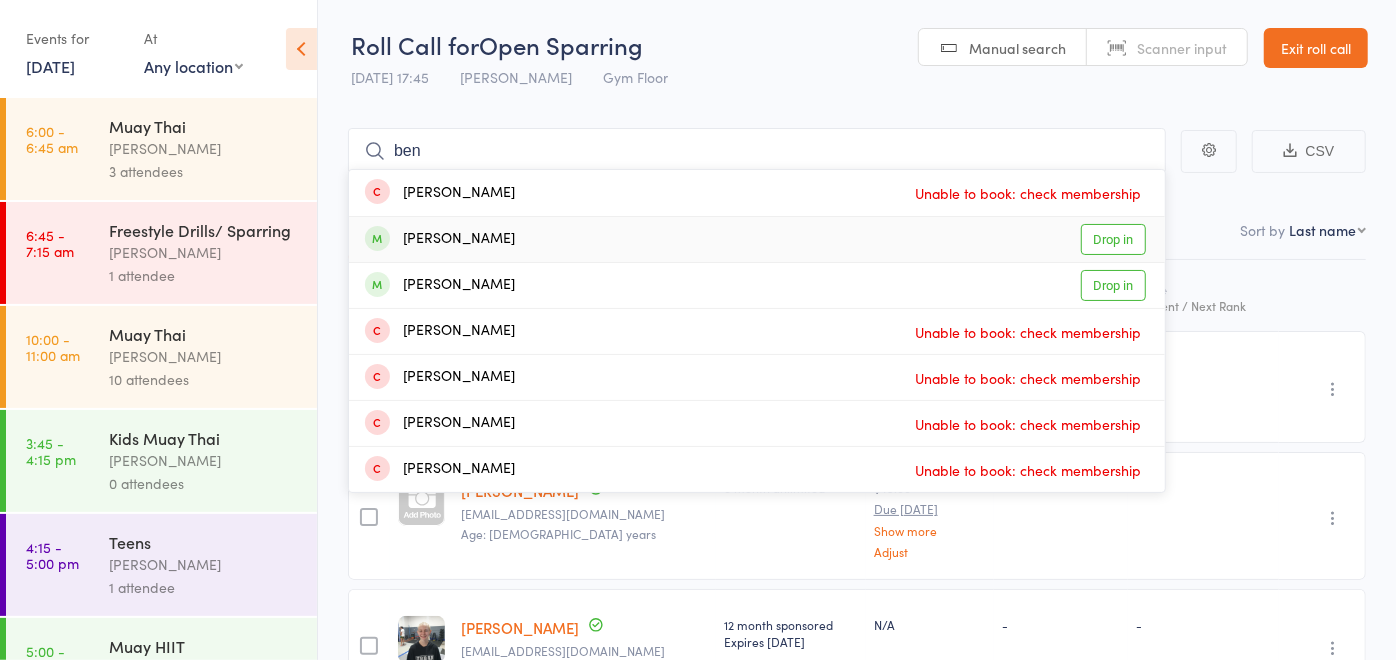 click on "[PERSON_NAME]" at bounding box center (440, 239) 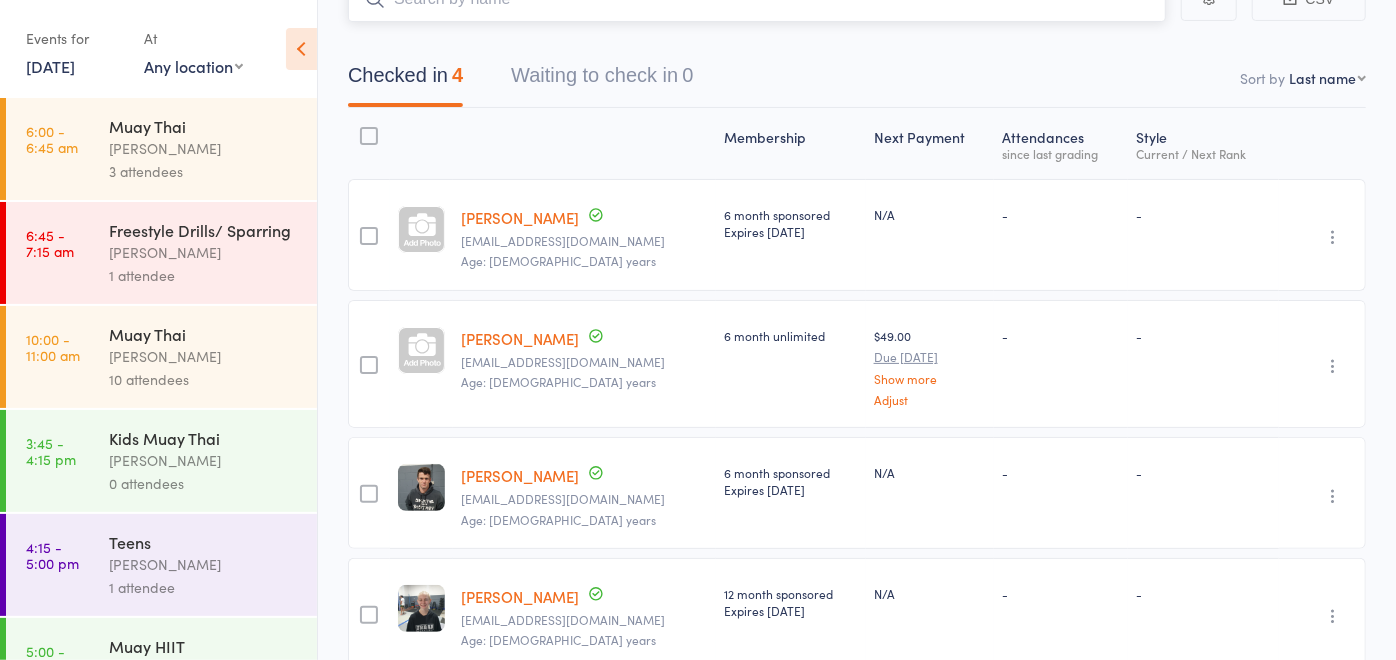 scroll, scrollTop: 23, scrollLeft: 0, axis: vertical 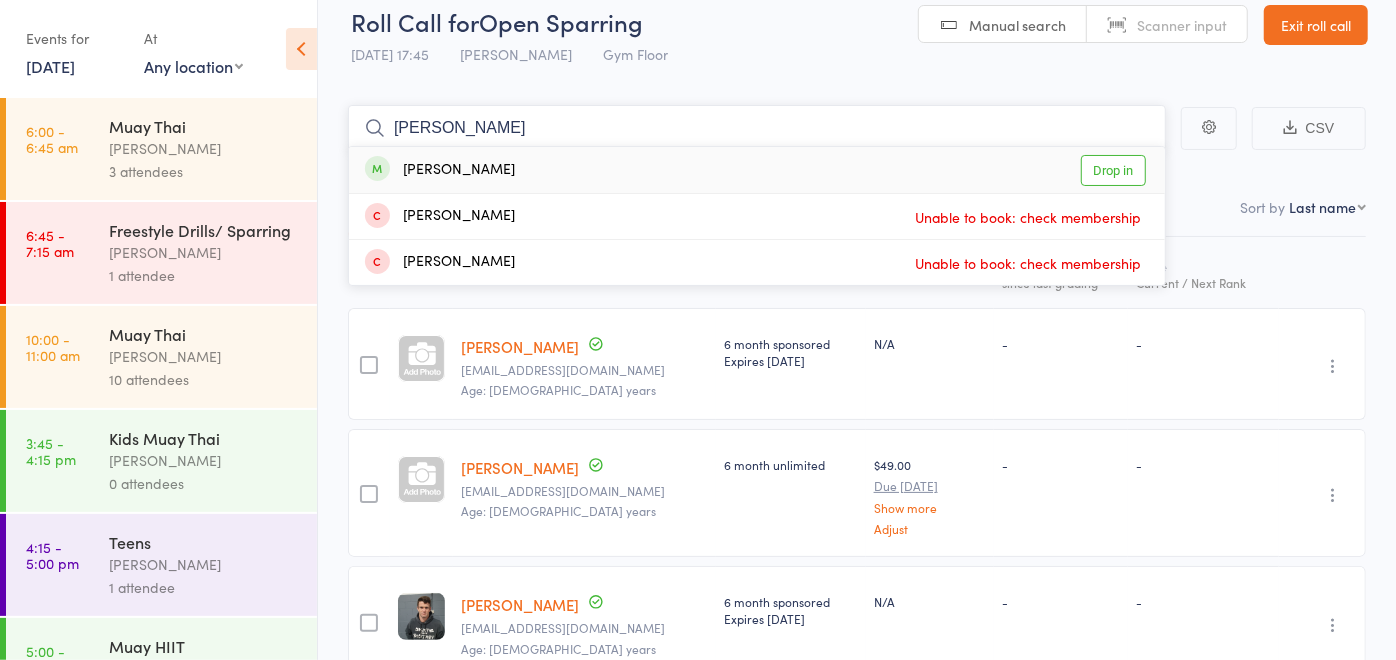 type on "liam" 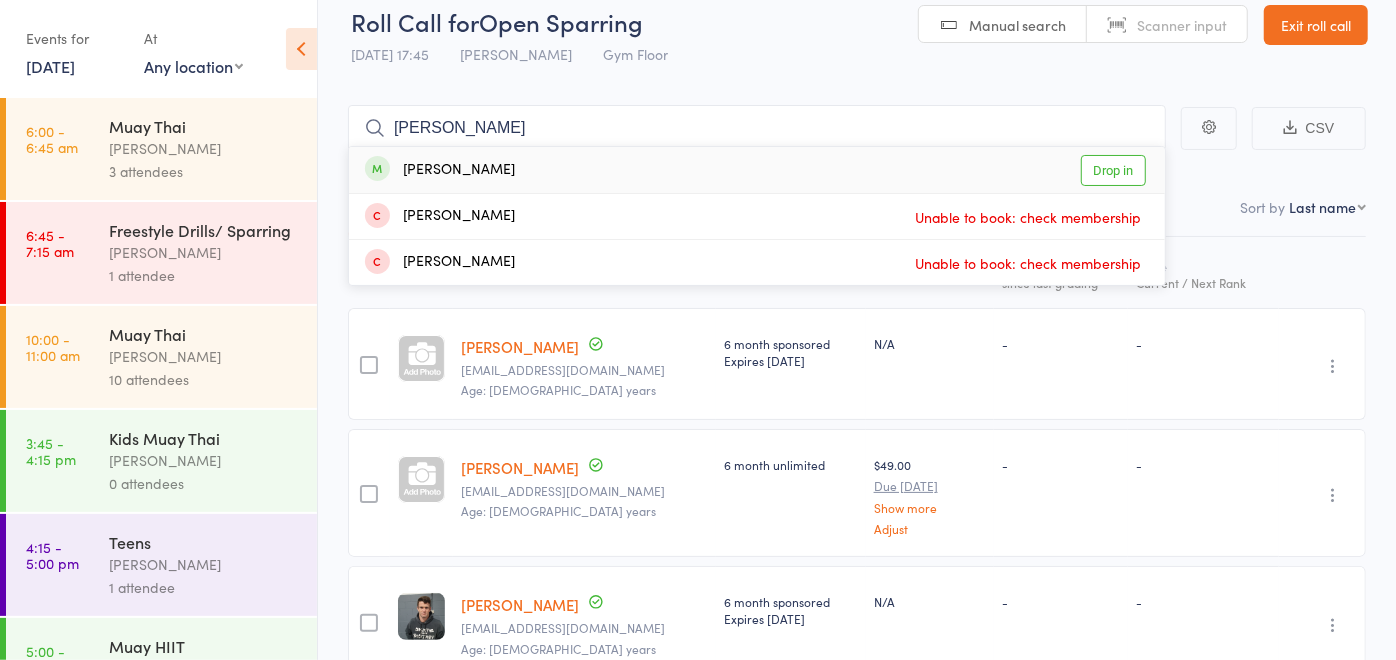 click on "Liam Hanna Drop in" at bounding box center [757, 170] 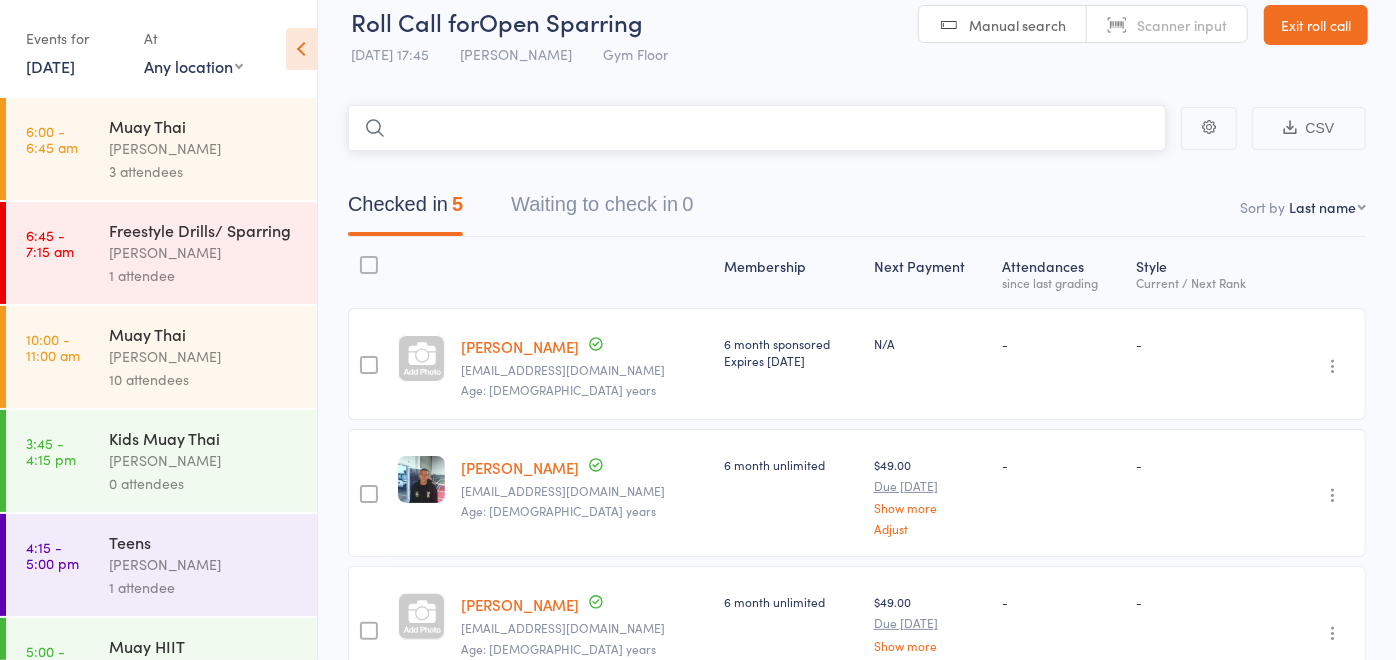 type 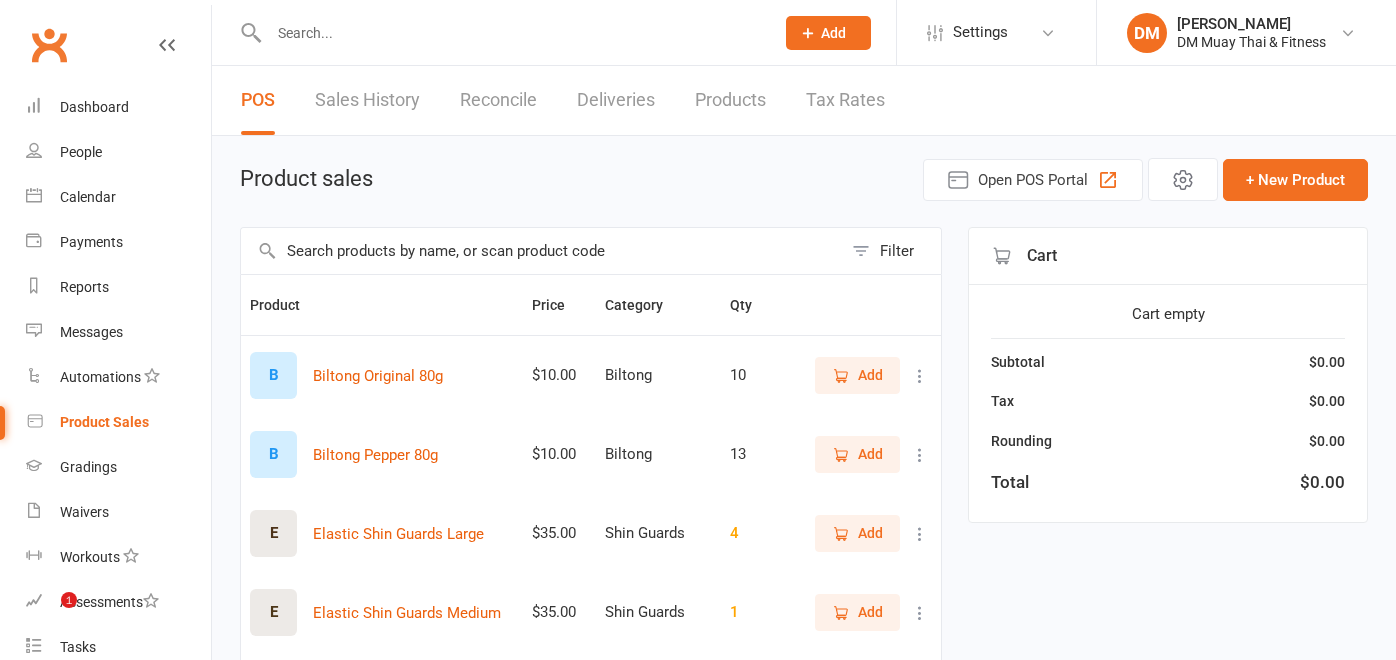 select on "100" 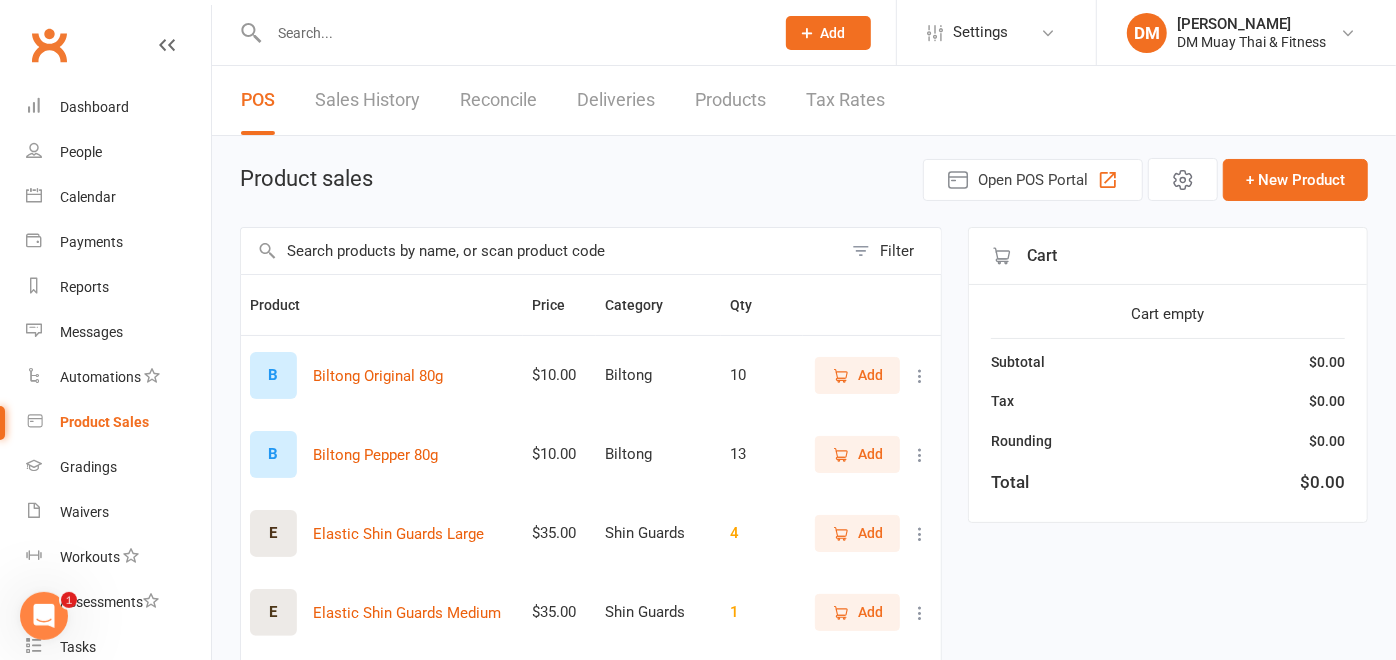 scroll, scrollTop: 0, scrollLeft: 0, axis: both 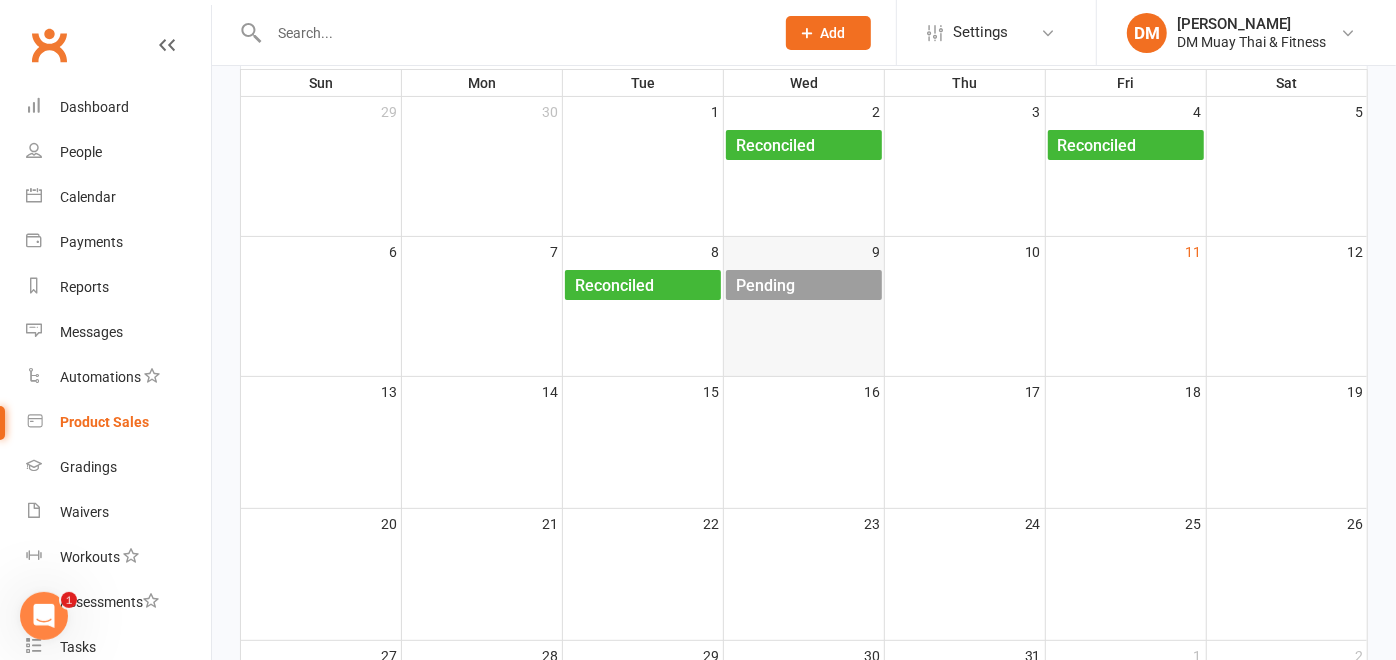 click on "Pending" at bounding box center (765, 286) 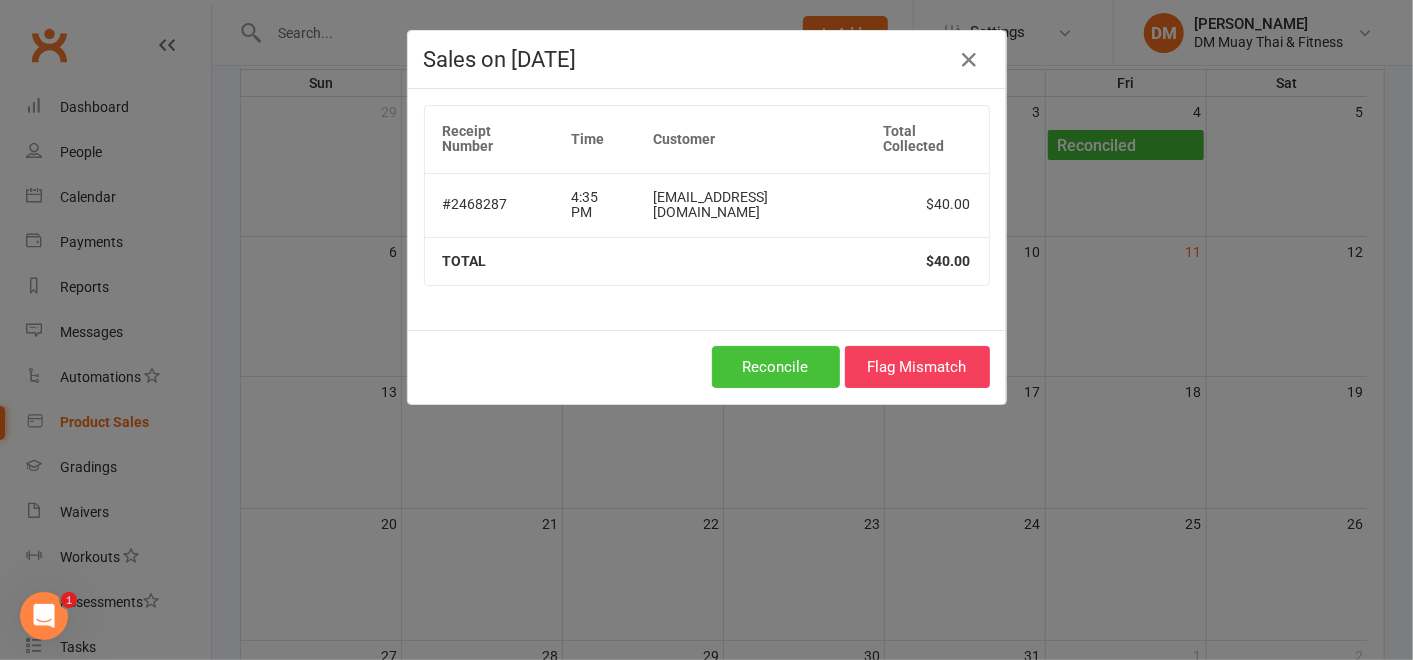 click on "Reconcile" at bounding box center (776, 367) 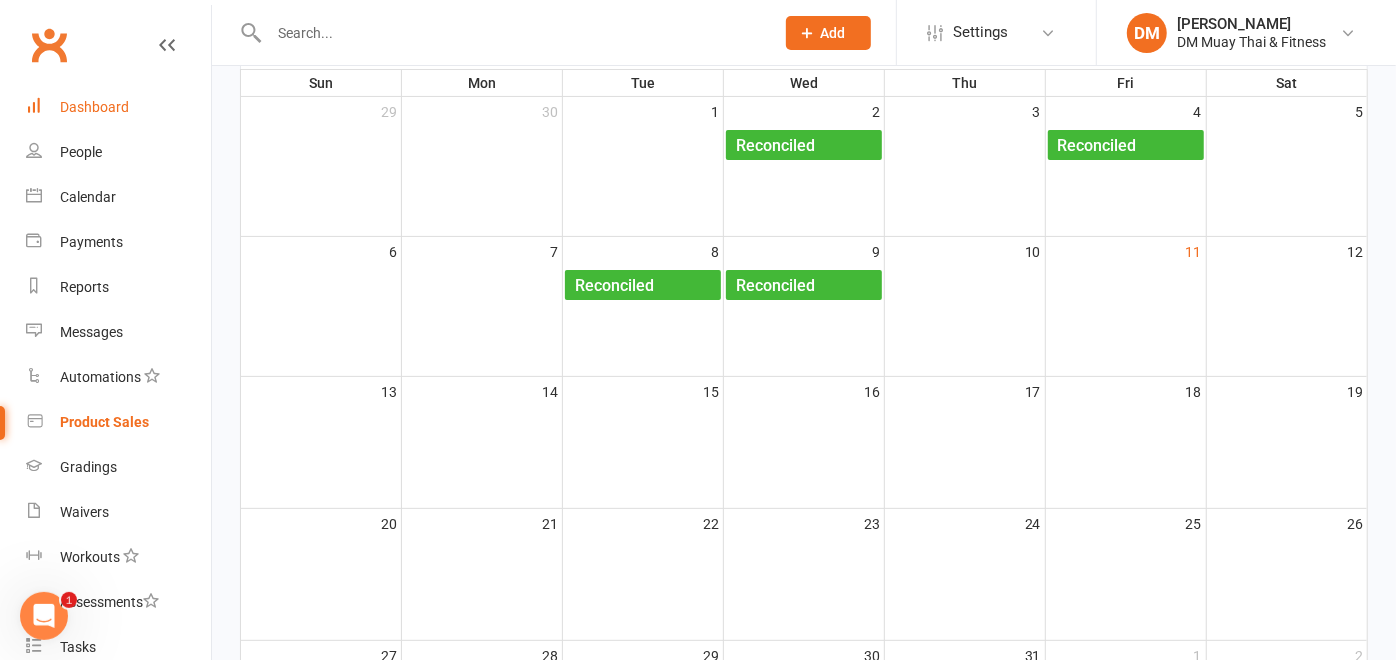 click on "Dashboard" at bounding box center (118, 107) 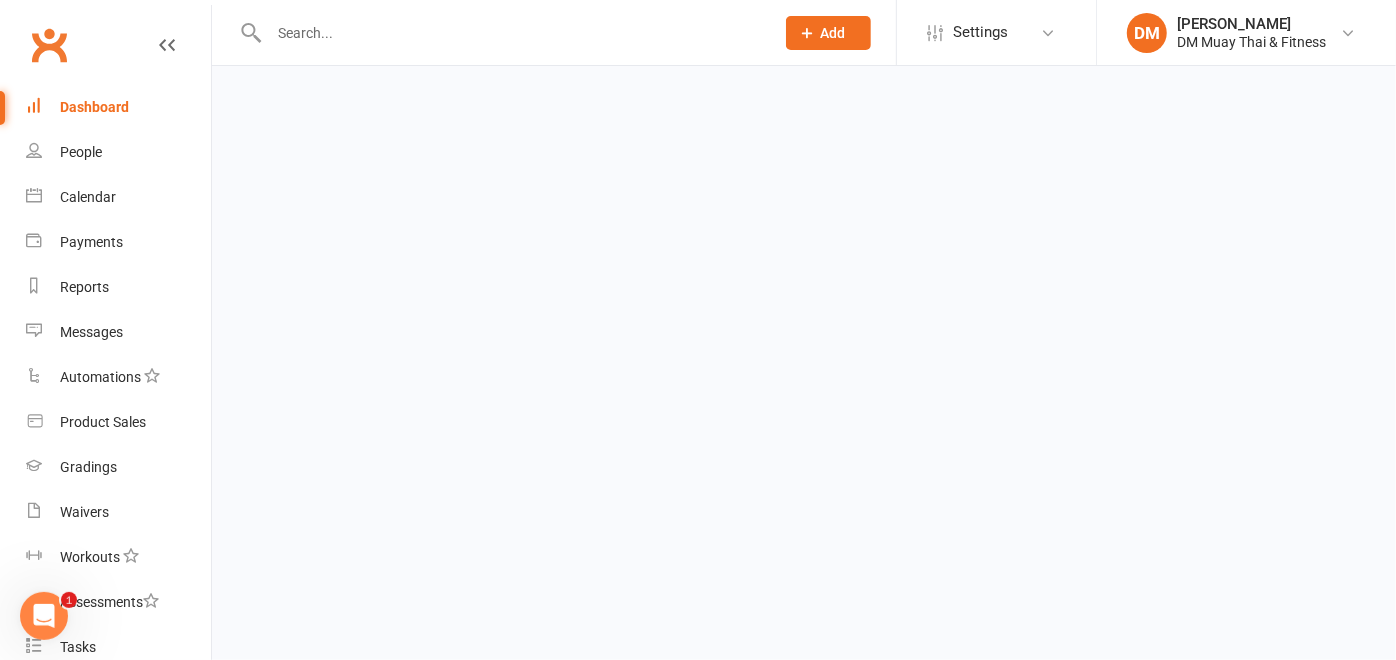 scroll, scrollTop: 0, scrollLeft: 0, axis: both 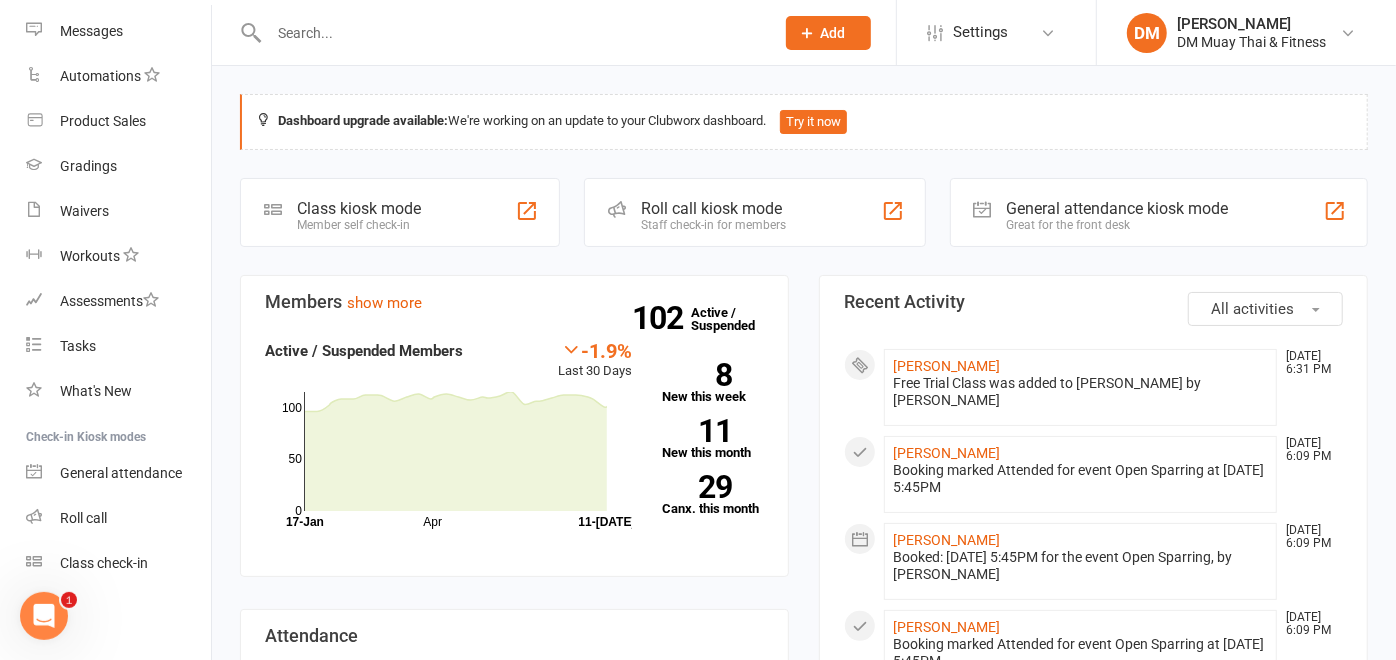 click on "Prospect
Member
Non-attending contact
Class / event
Appointment
Grading event
Task
Membership plan
Bulk message
Add
Settings Membership Plans Event Templates Appointment Types Mobile App  Website Image Library Customize Contacts Bulk Imports Access Control Users Account Profile Clubworx API DM David McIntosh DM Muay Thai & Fitness My profile My subscription Help Terms & conditions  Privacy policy  Sign out Clubworx Dashboard People Calendar Payments Reports Messages   Automations   Product Sales Gradings   Waivers   Workouts   Assessments  Tasks   What's New Check-in Kiosk modes General attendance Roll call Class check-in × × × Dashboard upgrade available:  We're working on an update to your Clubworx dashboard. Try it now Event/Booking" at bounding box center [698, 1119] 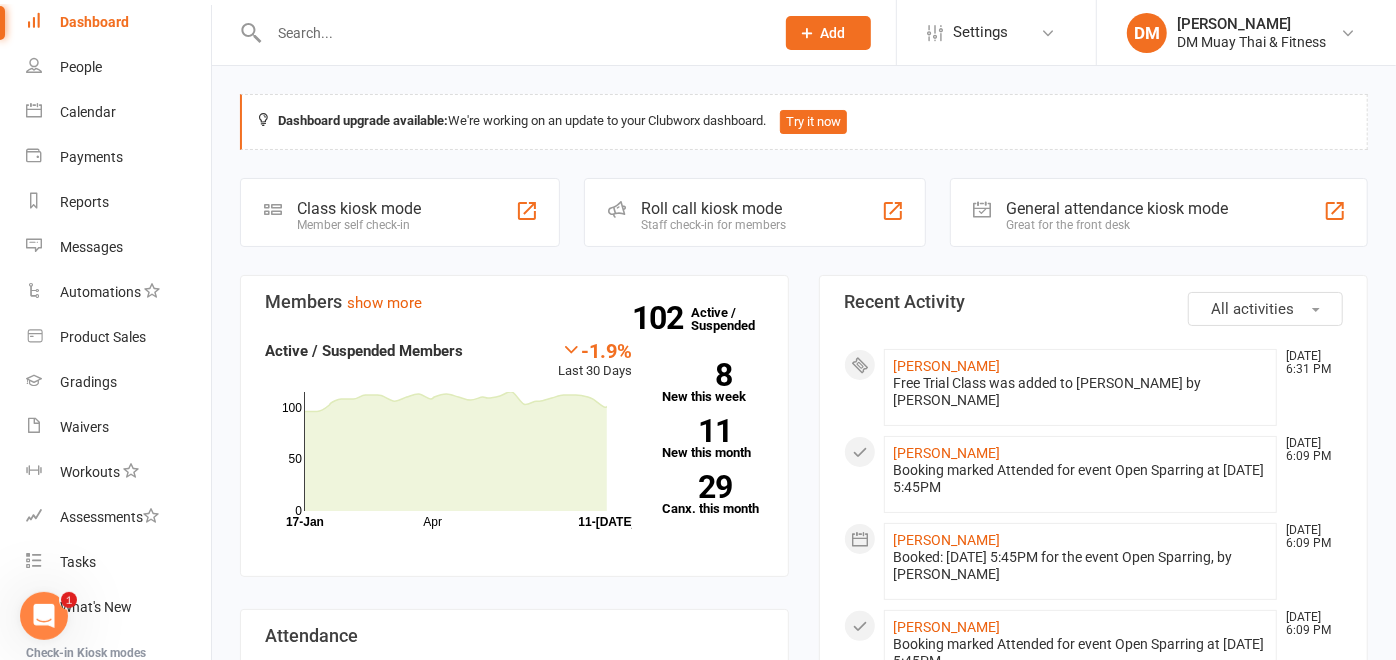 scroll, scrollTop: 0, scrollLeft: 0, axis: both 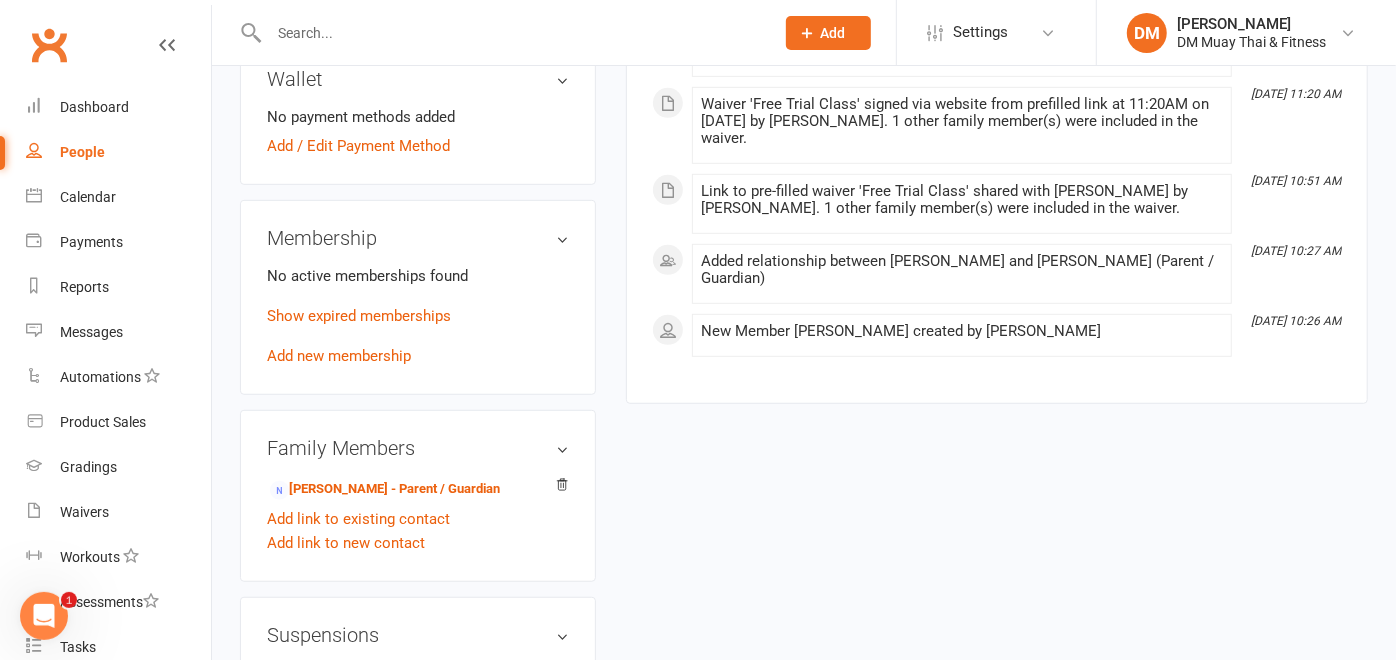 click on "Add new membership" at bounding box center [339, 356] 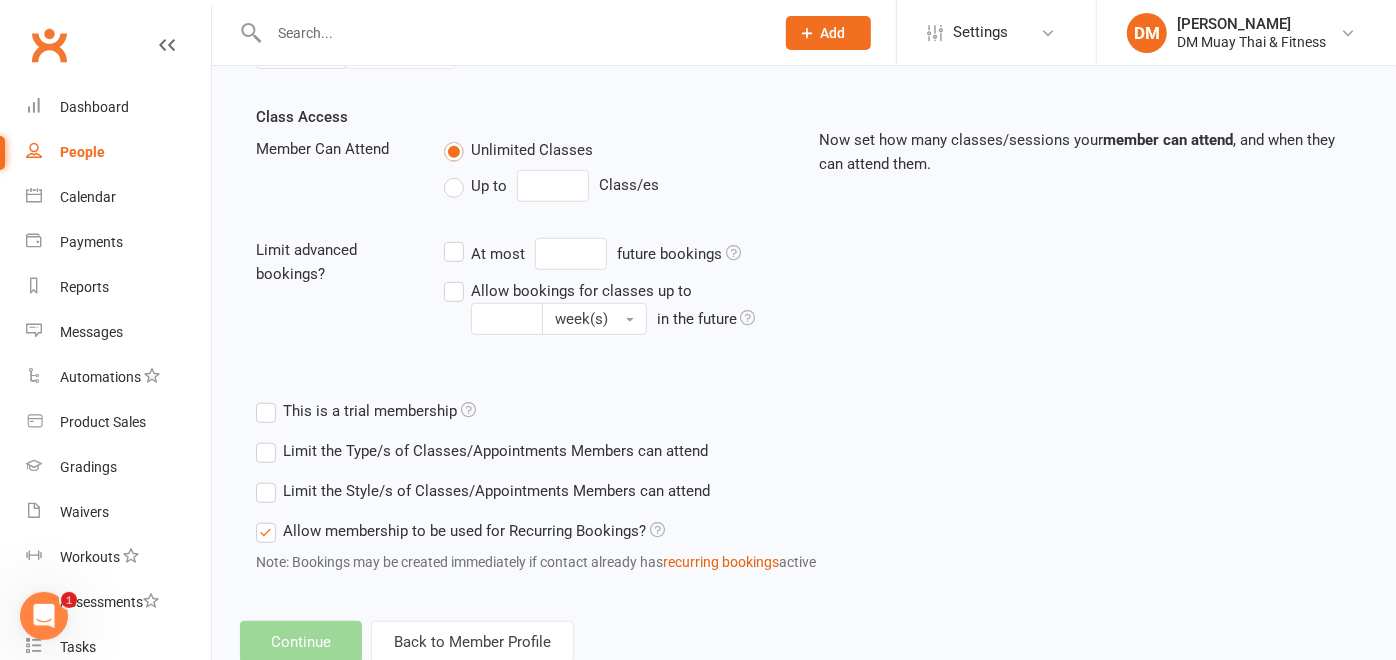 scroll, scrollTop: 0, scrollLeft: 0, axis: both 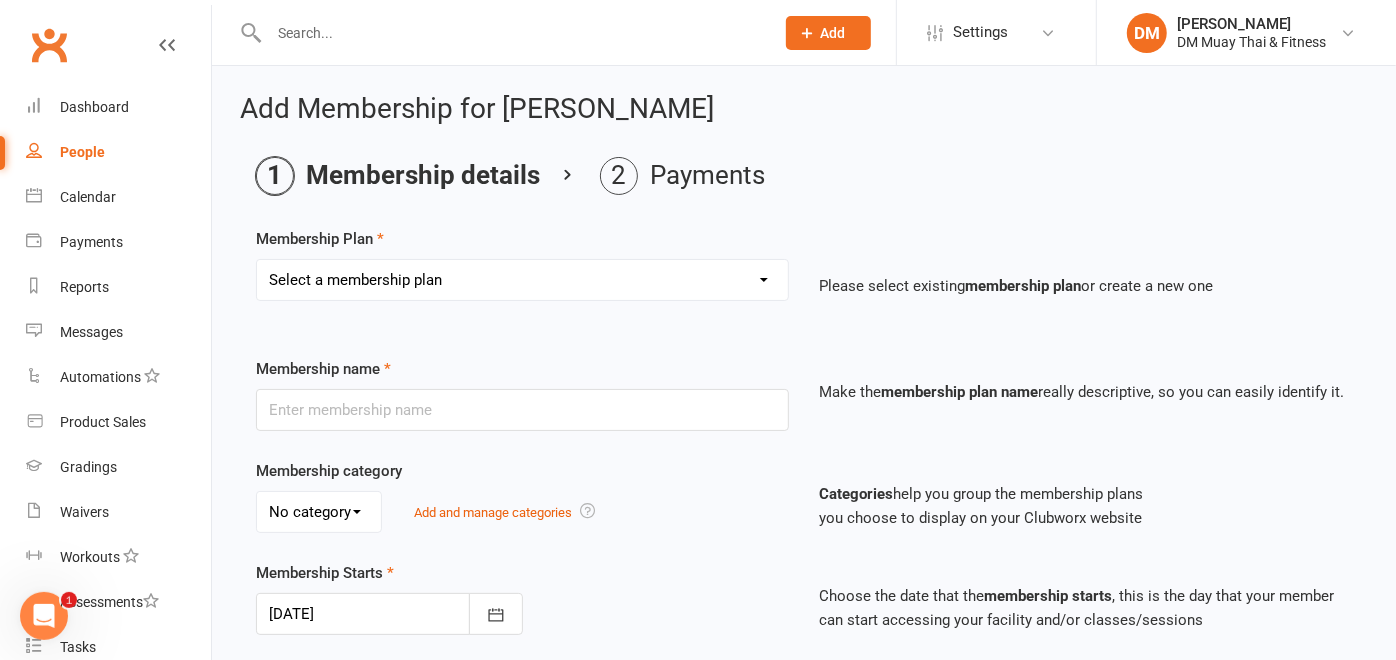 click on "Select a membership plan Create new Membership Plan 6 month sponsored 12 month sponsored 3 class weekly no contract foundation unlimited no contract foundation 6 month 3 class foundation 6 month unlimited foundation 3 classes weekly no contract 6 month 3 class weekly Unlimited no contract 6 month unlimited Kids 2 classes Teen 2 class Teen unlimited 6 month upfront unlimited 12 month upfront unlimited 10 Class Pass Casual Class Pass 7 day trial Kids 3 Class weekly 12 month upfront unlimited foundation 6 month upfront unlimited foundation foundation unlimited no contract fortnightly payments 6 month unlimited foundation fortnightly payments foundation 3 classes no contract fortnightly payments Foundation 6 month 3 classes fortnightly payment No contract in unlimited fortnightly payments 6 month unlimited fortnightly payments 6 month 3 class fortnightly payment 3 class weekly no contract fortnightly payments Kids/Teens Free 7 day Trial Free Trial Class Sparring 2 Week Trial Free Glove Special" at bounding box center [522, 280] 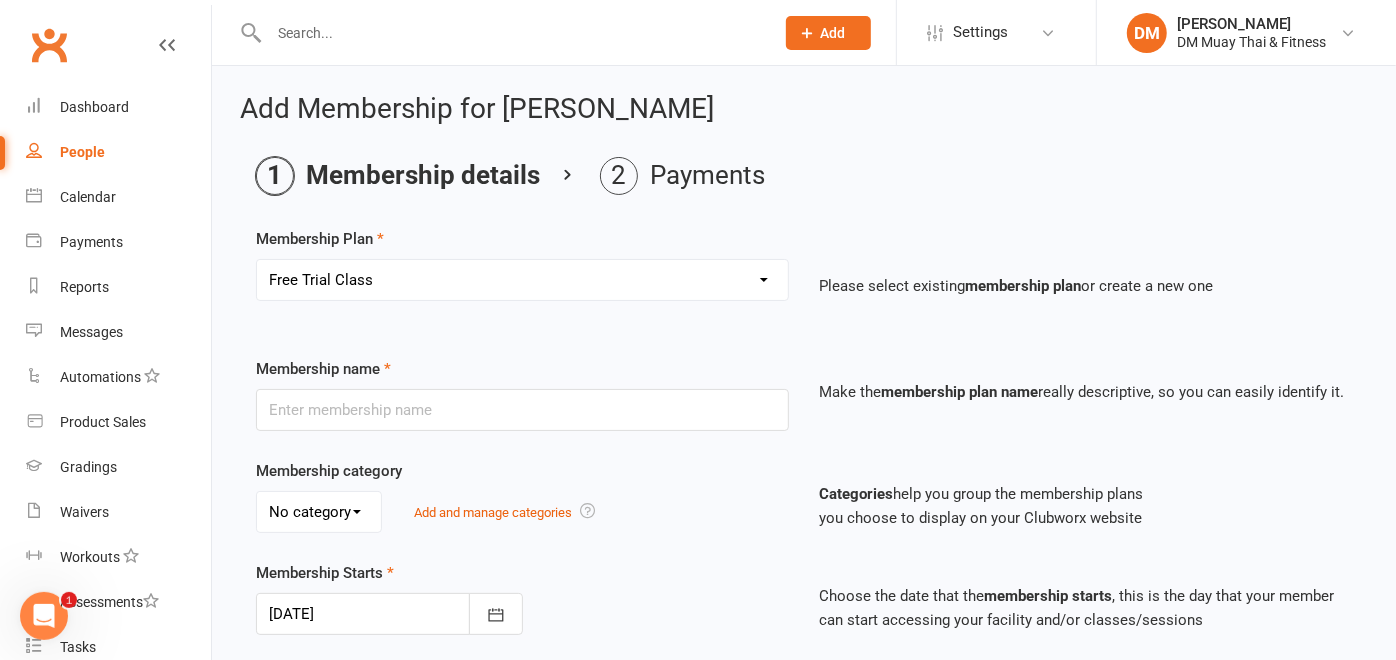 click on "Select a membership plan Create new Membership Plan 6 month sponsored 12 month sponsored 3 class weekly no contract foundation unlimited no contract foundation 6 month 3 class foundation 6 month unlimited foundation 3 classes weekly no contract 6 month 3 class weekly Unlimited no contract 6 month unlimited Kids 2 classes Teen 2 class Teen unlimited 6 month upfront unlimited 12 month upfront unlimited 10 Class Pass Casual Class Pass 7 day trial Kids 3 Class weekly 12 month upfront unlimited foundation 6 month upfront unlimited foundation foundation unlimited no contract fortnightly payments 6 month unlimited foundation fortnightly payments foundation 3 classes no contract fortnightly payments Foundation 6 month 3 classes fortnightly payment No contract in unlimited fortnightly payments 6 month unlimited fortnightly payments 6 month 3 class fortnightly payment 3 class weekly no contract fortnightly payments Kids/Teens Free 7 day Trial Free Trial Class Sparring 2 Week Trial Free Glove Special" at bounding box center [522, 280] 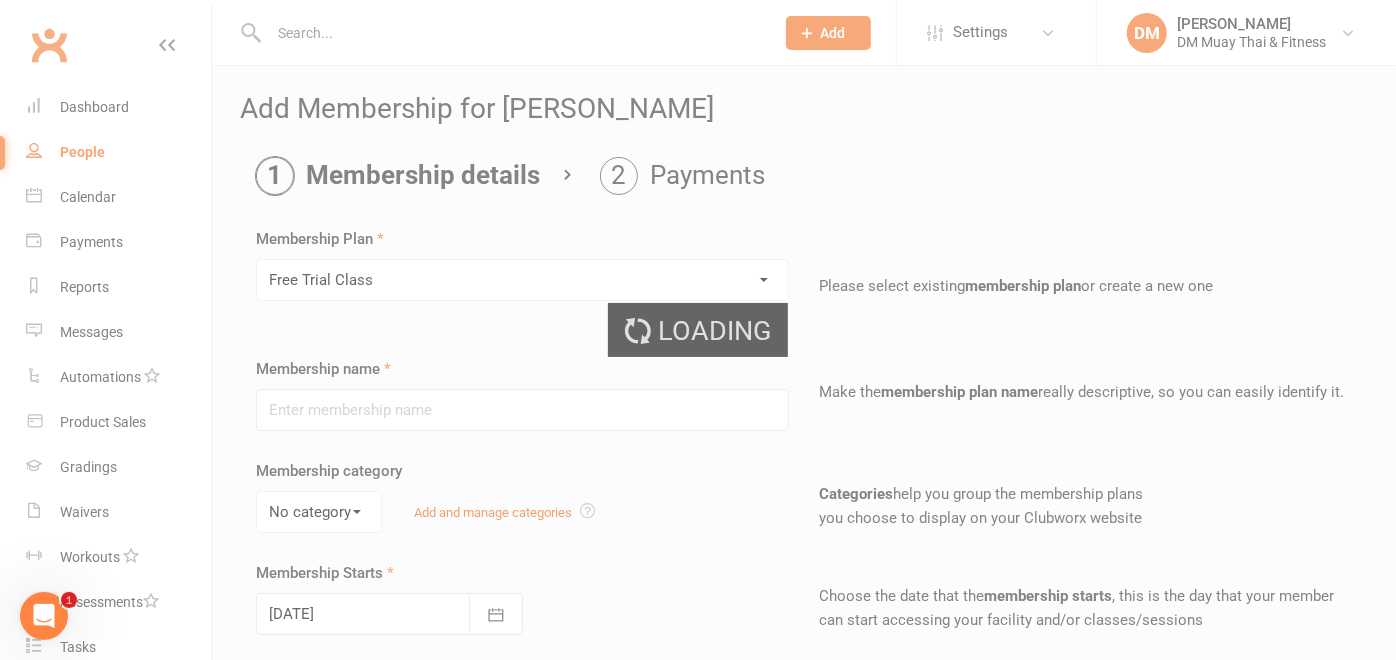 type on "Free Trial Class" 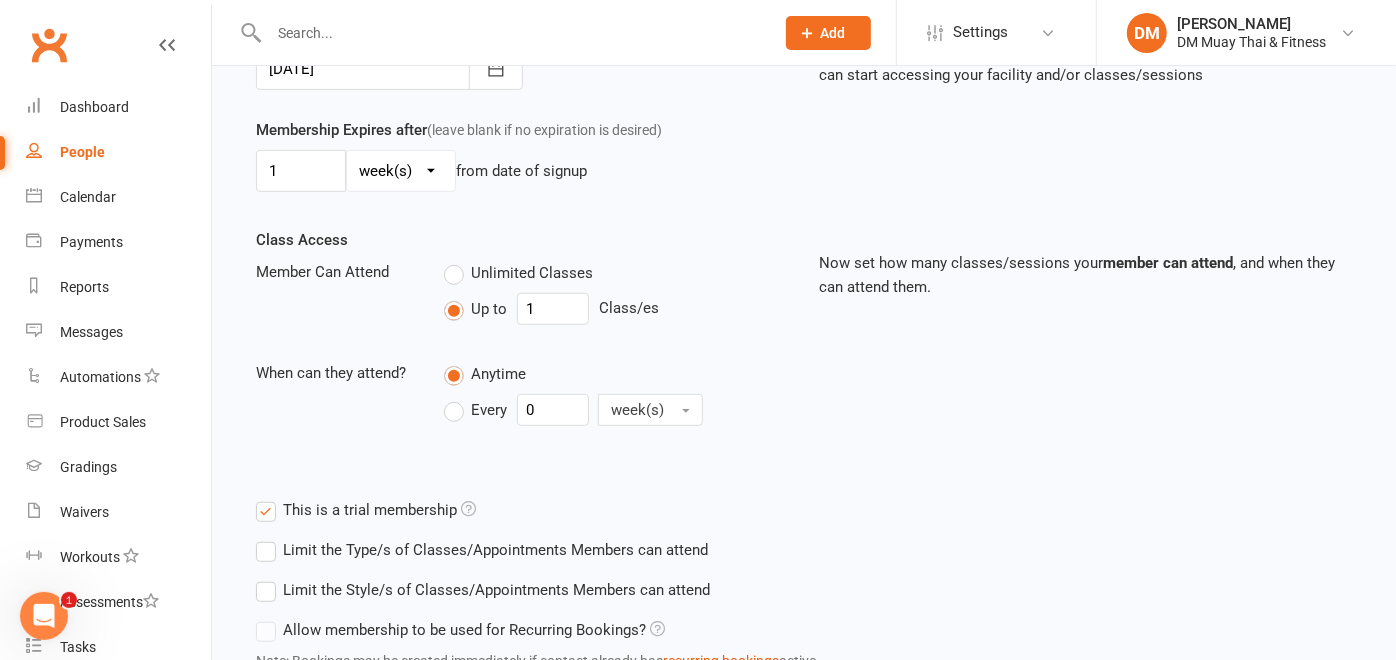 scroll, scrollTop: 700, scrollLeft: 0, axis: vertical 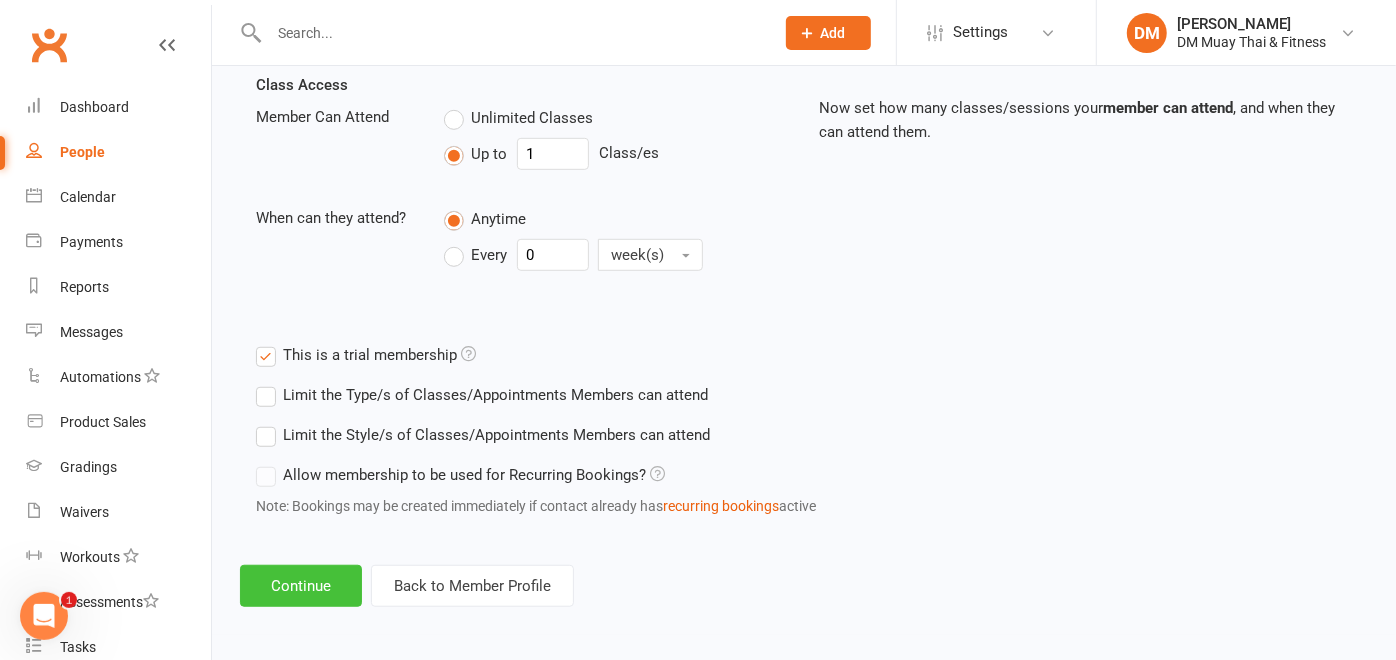 click on "Continue" at bounding box center (301, 586) 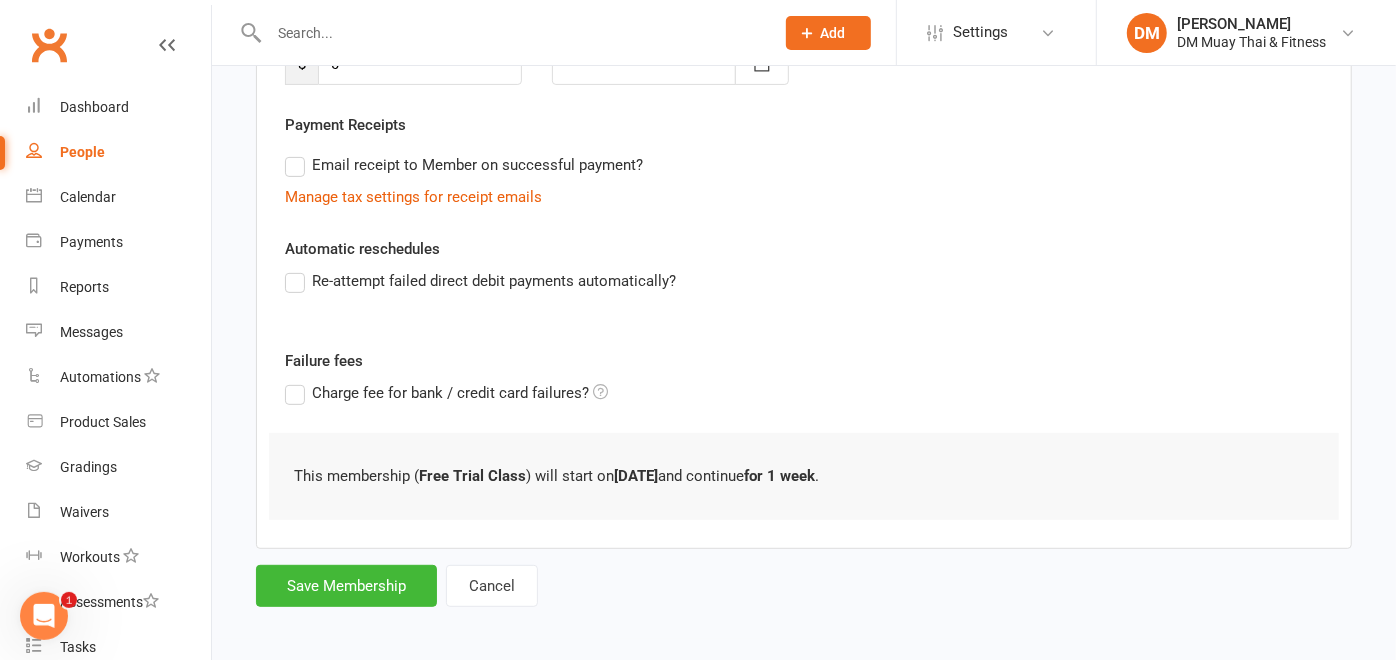 scroll, scrollTop: 346, scrollLeft: 0, axis: vertical 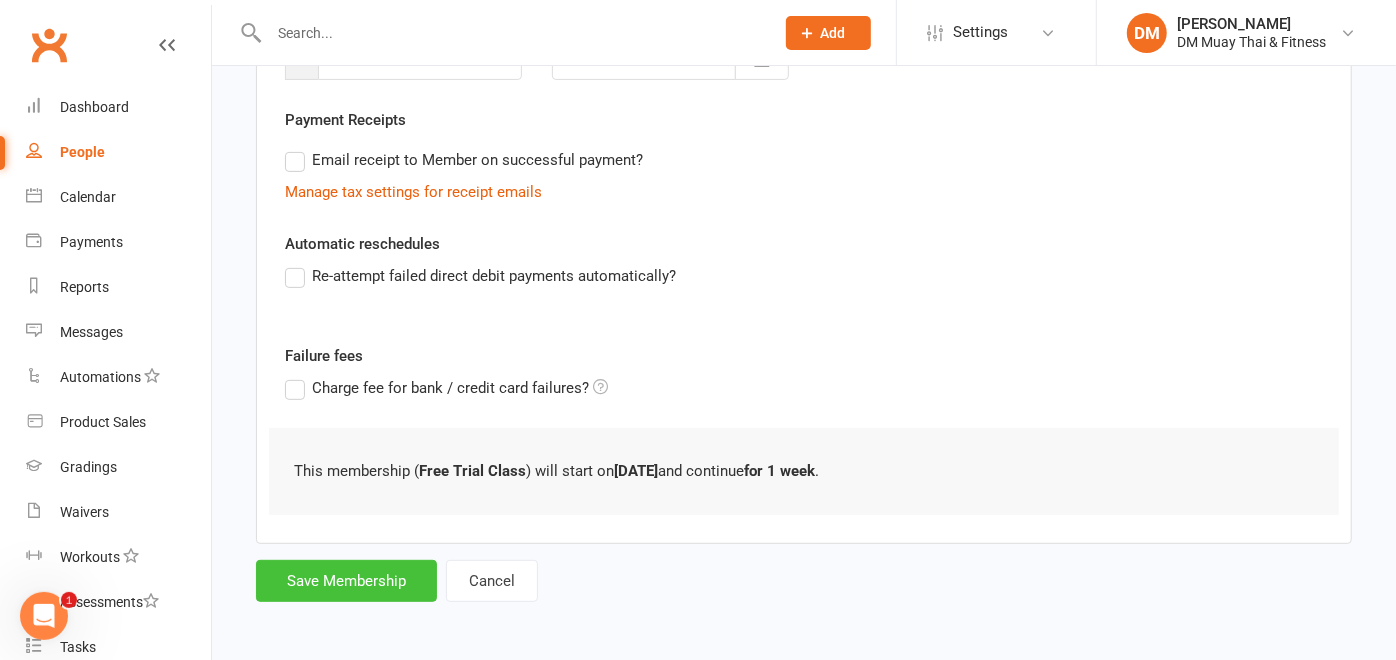 click on "Save Membership" at bounding box center [346, 581] 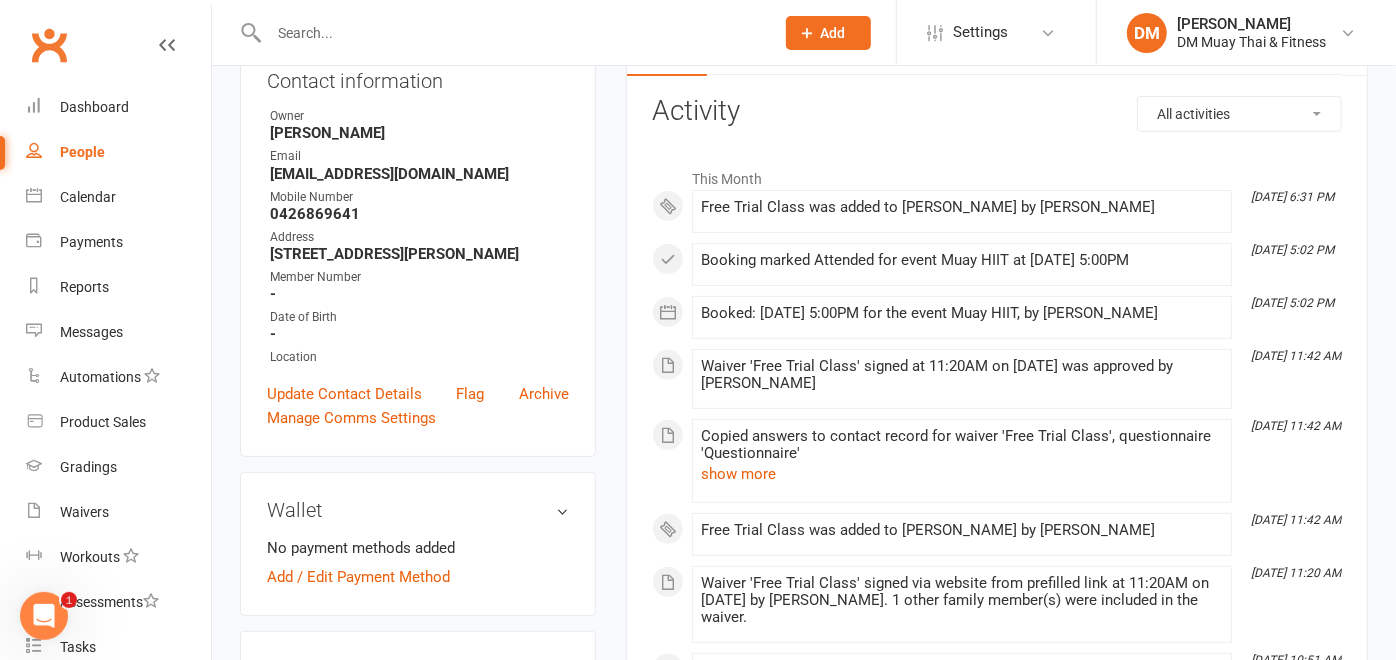 scroll, scrollTop: 0, scrollLeft: 0, axis: both 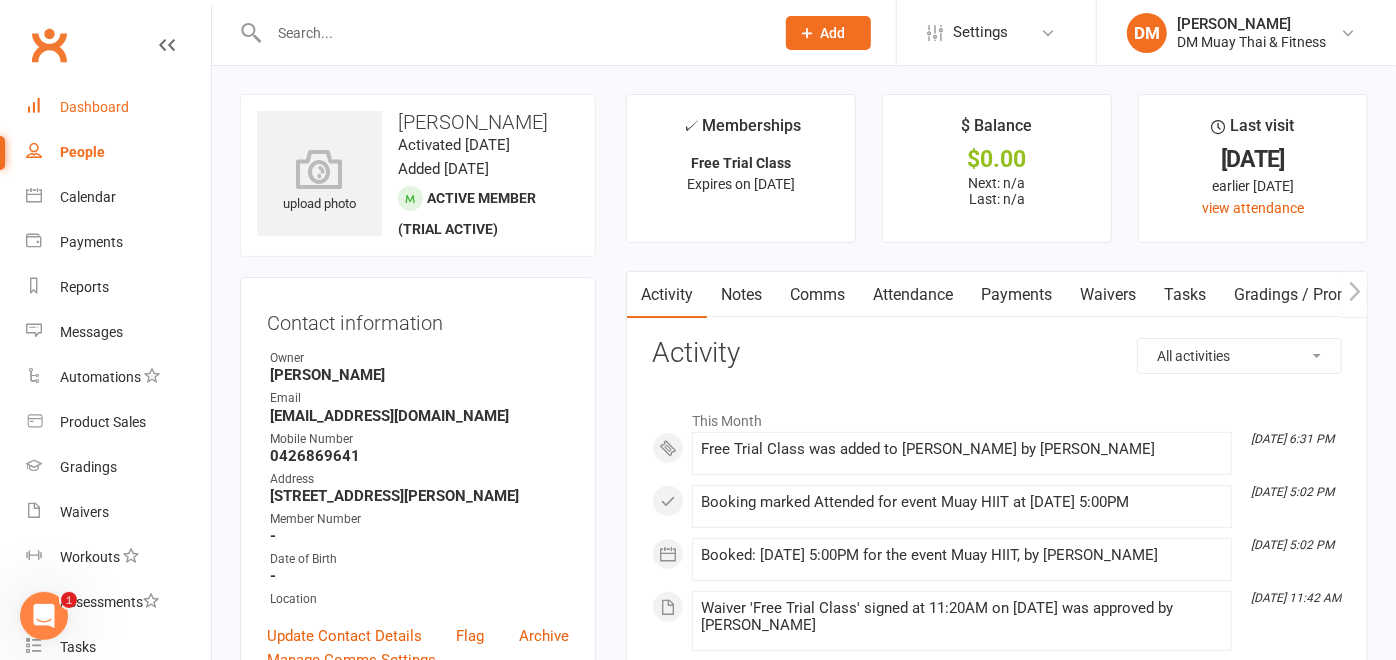 click on "Dashboard" at bounding box center (118, 107) 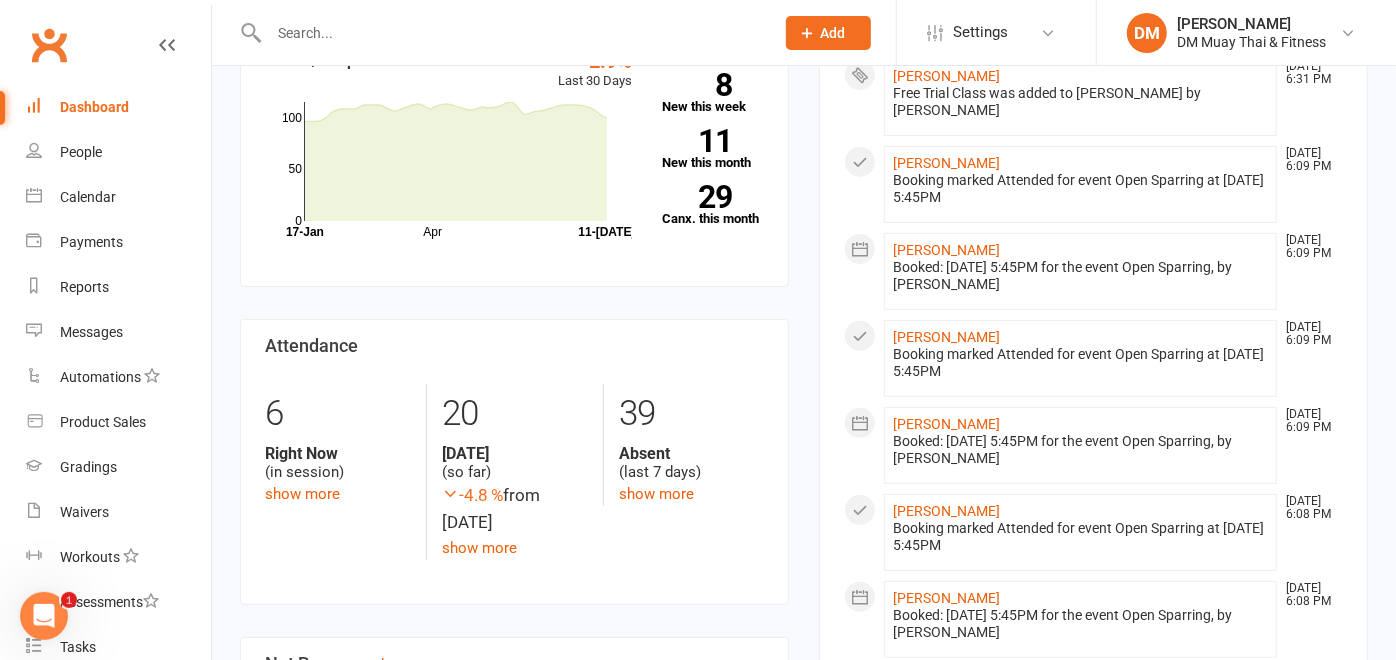 scroll, scrollTop: 333, scrollLeft: 0, axis: vertical 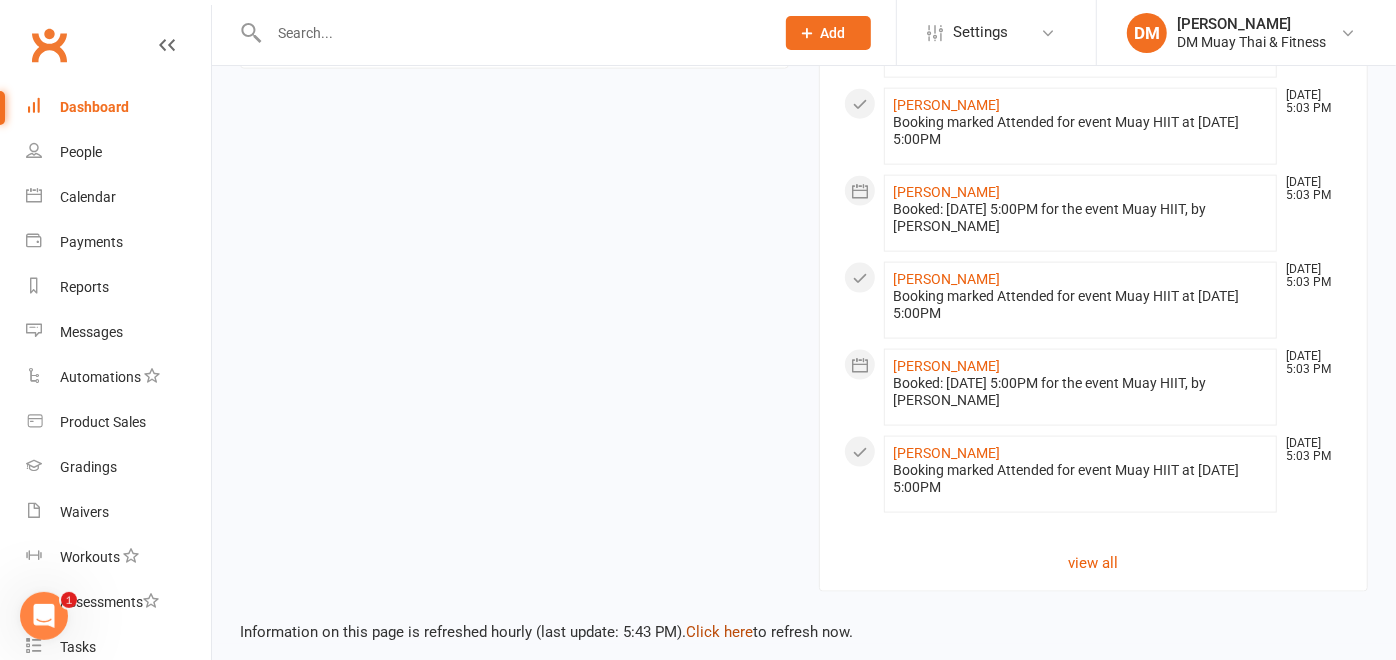 click on "Click here" at bounding box center (719, 632) 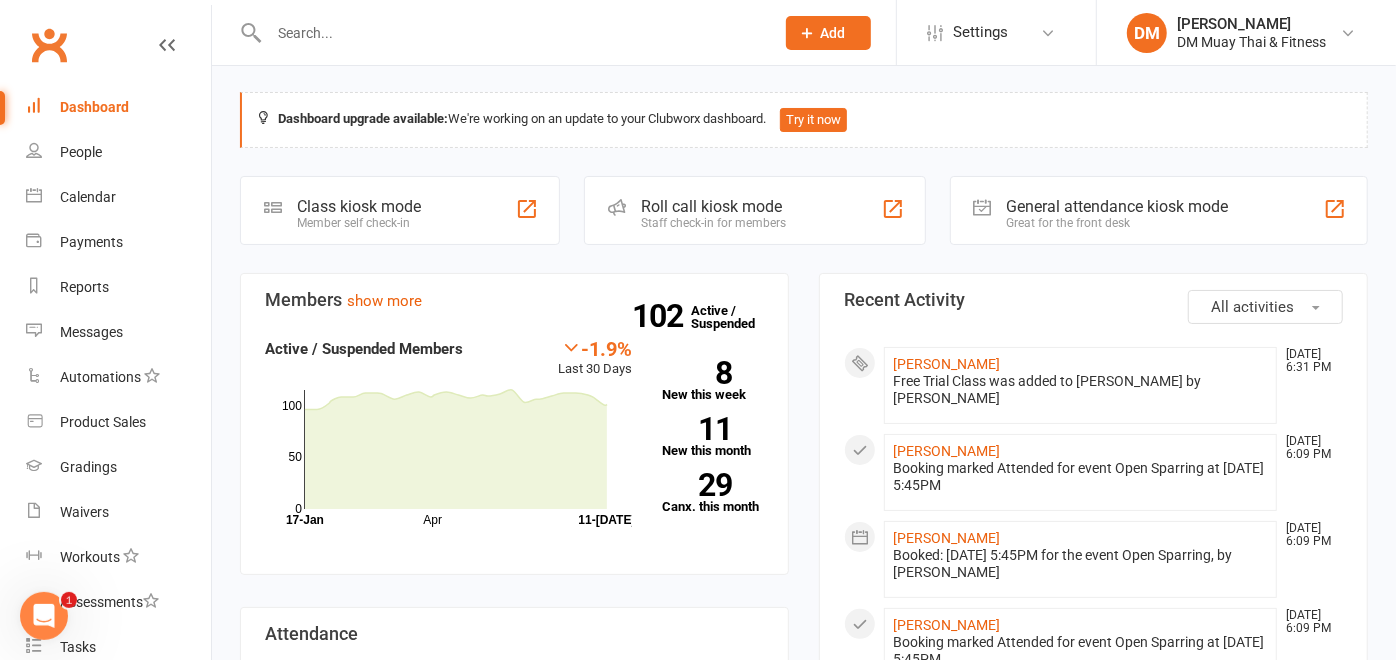 scroll, scrollTop: 0, scrollLeft: 0, axis: both 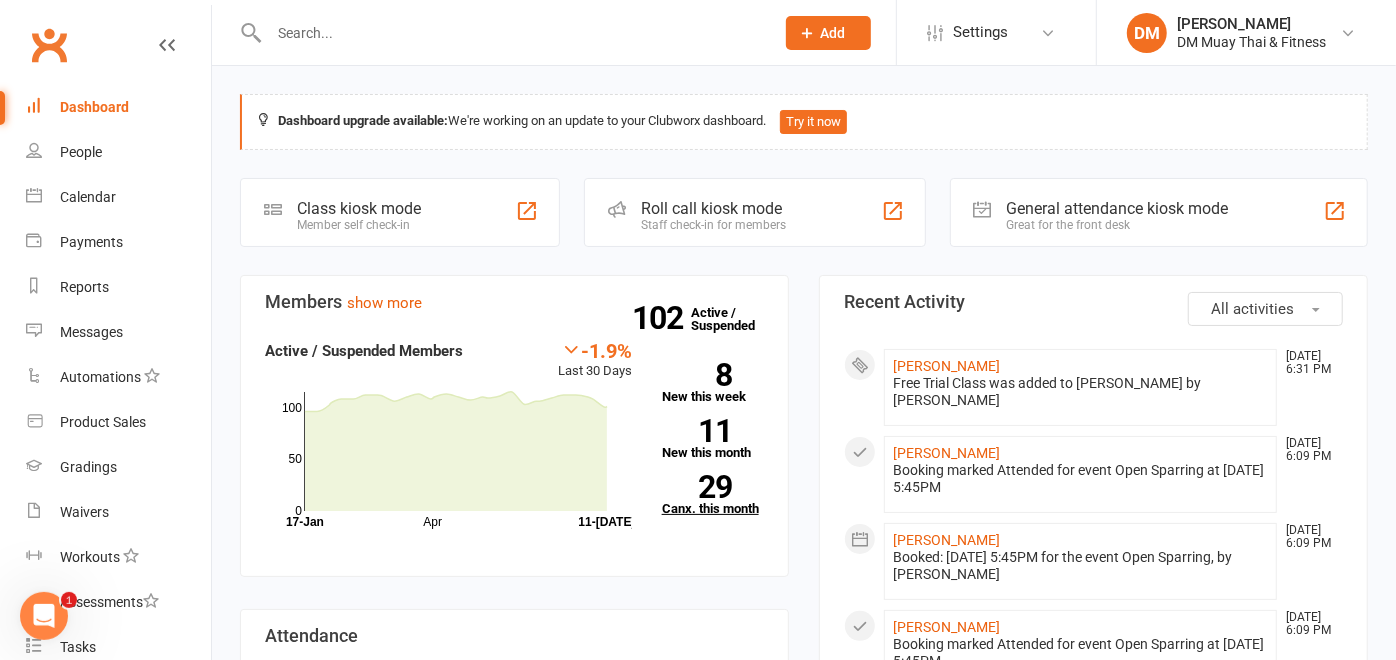 click on "29 Canx. this month" at bounding box center [713, 495] 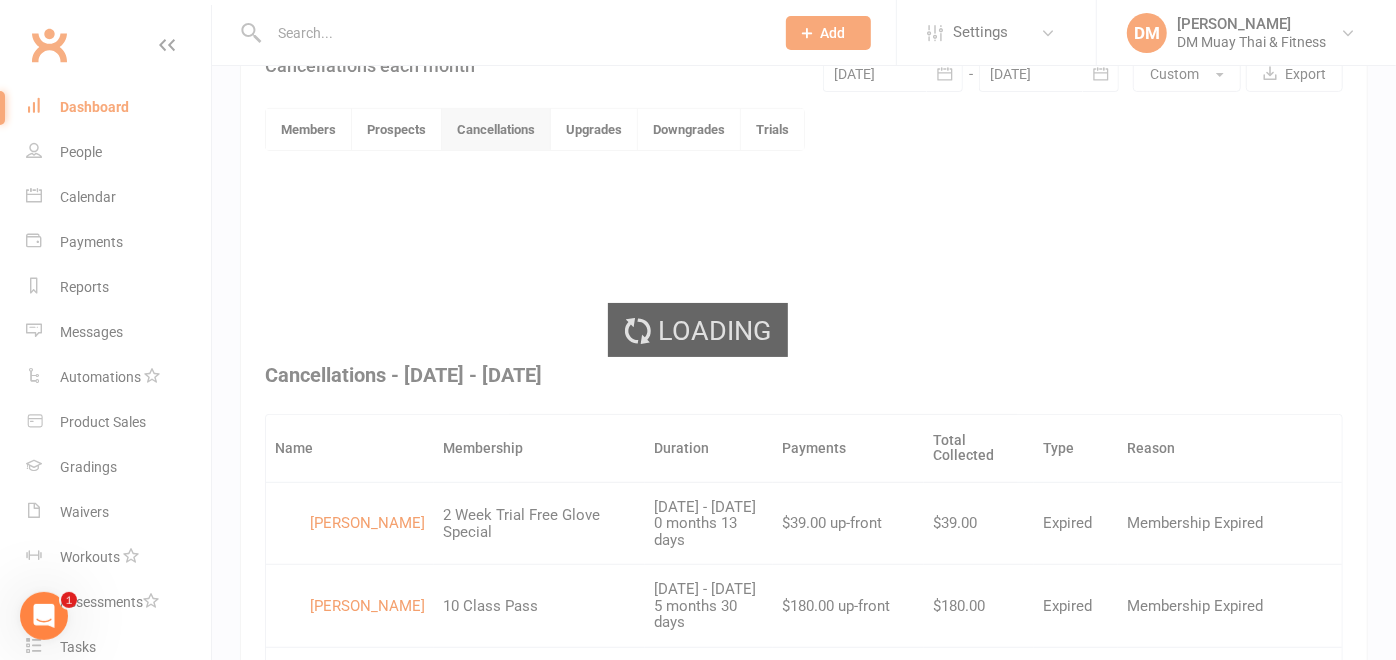 scroll, scrollTop: 517, scrollLeft: 0, axis: vertical 